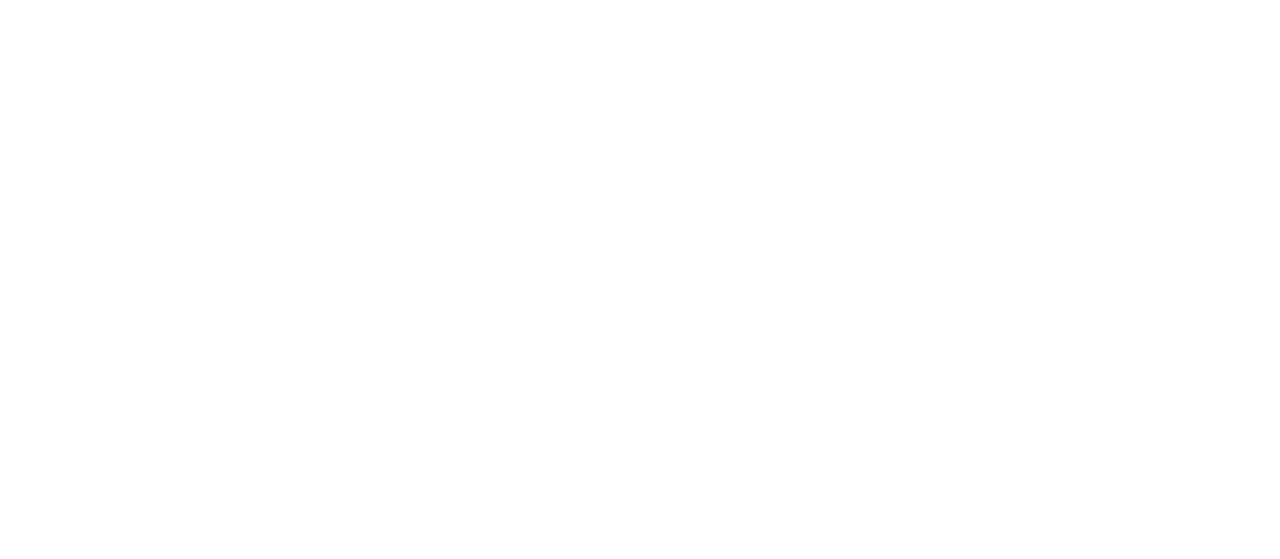 scroll, scrollTop: 0, scrollLeft: 0, axis: both 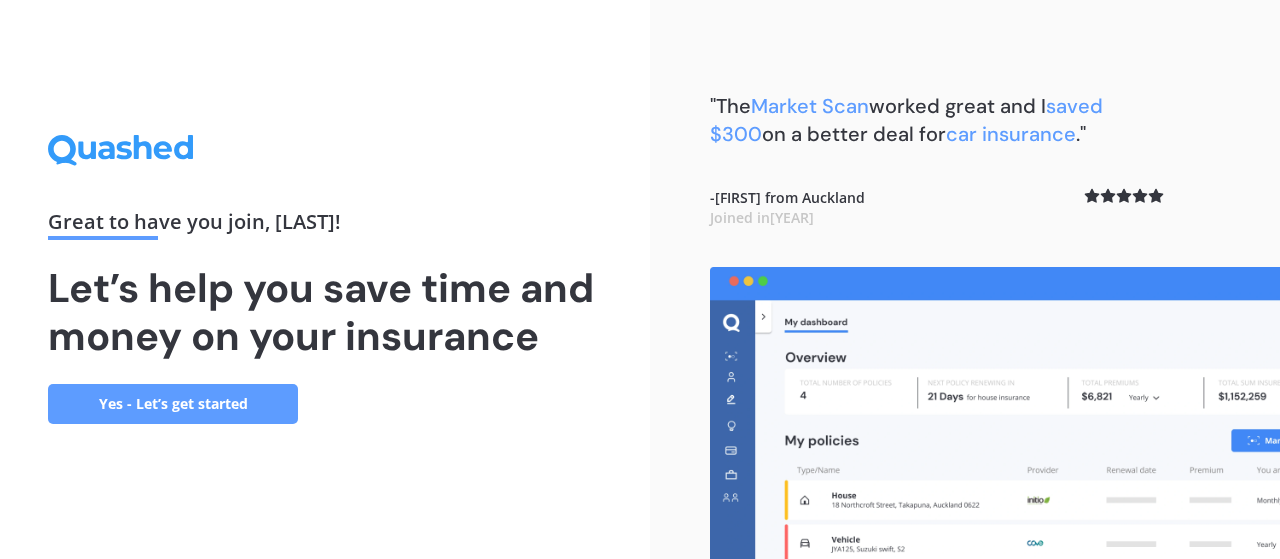 click on "Yes - Let’s get started" at bounding box center [173, 404] 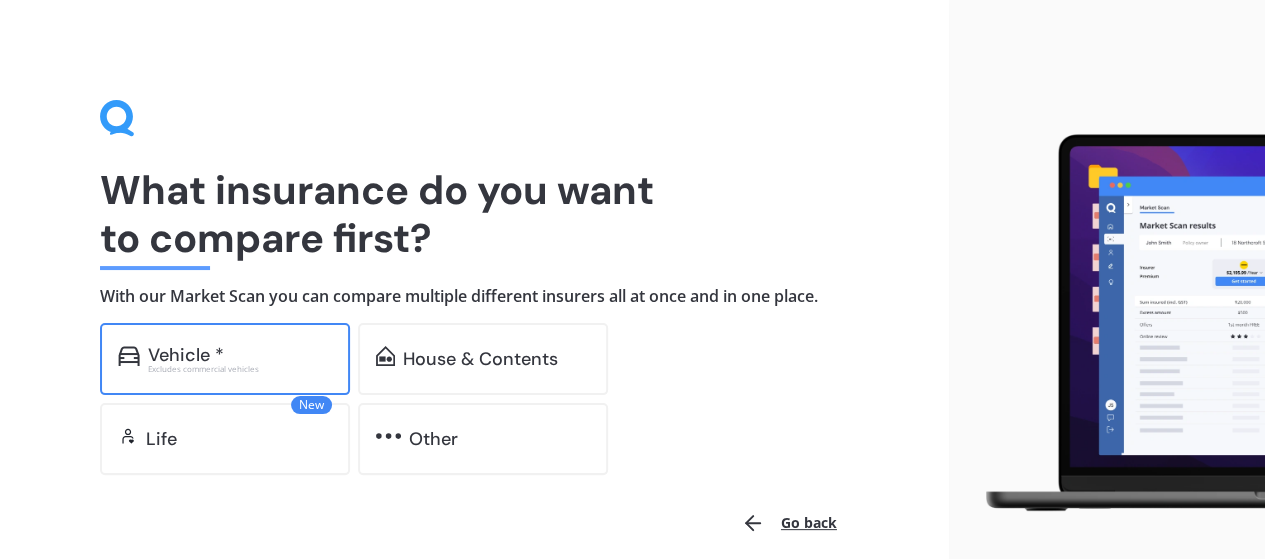 click on "Vehicle *" at bounding box center [186, 355] 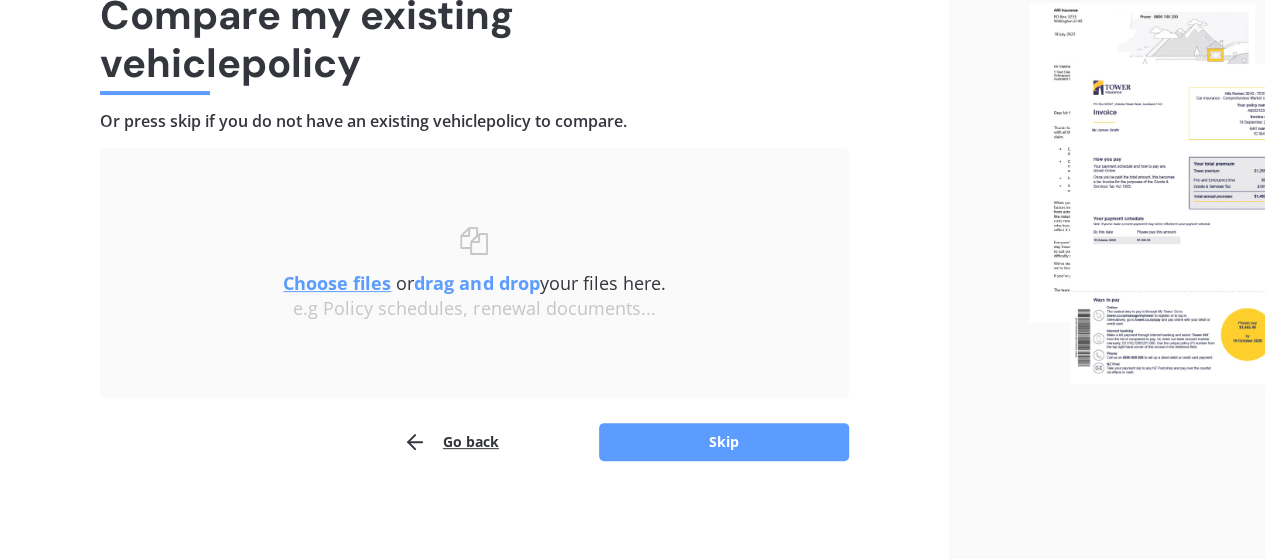 scroll, scrollTop: 177, scrollLeft: 0, axis: vertical 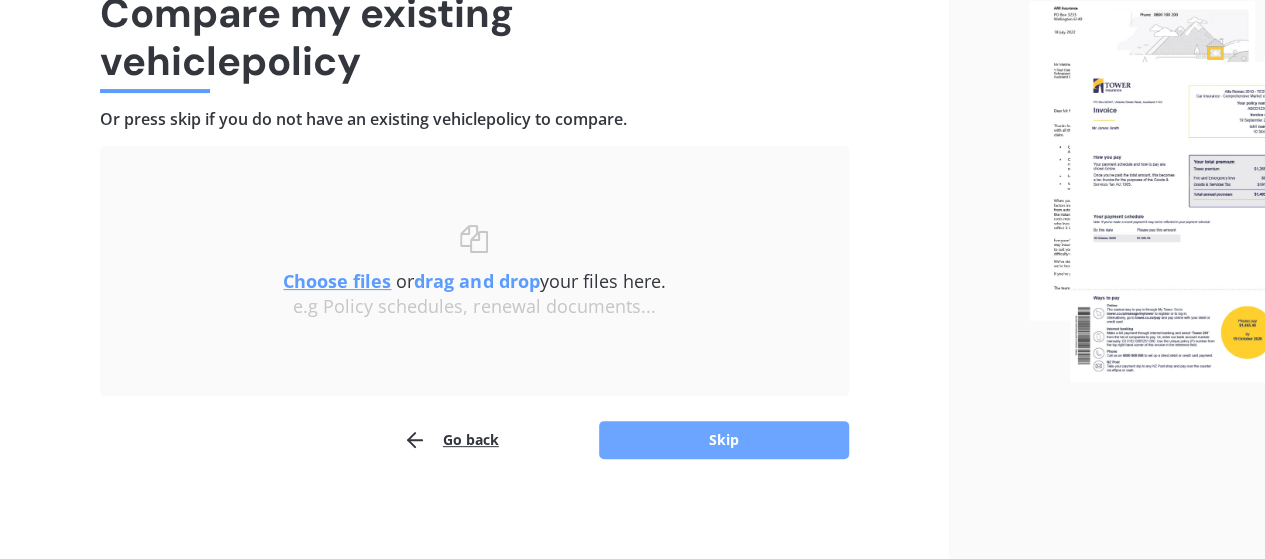 click on "Skip" at bounding box center (724, 440) 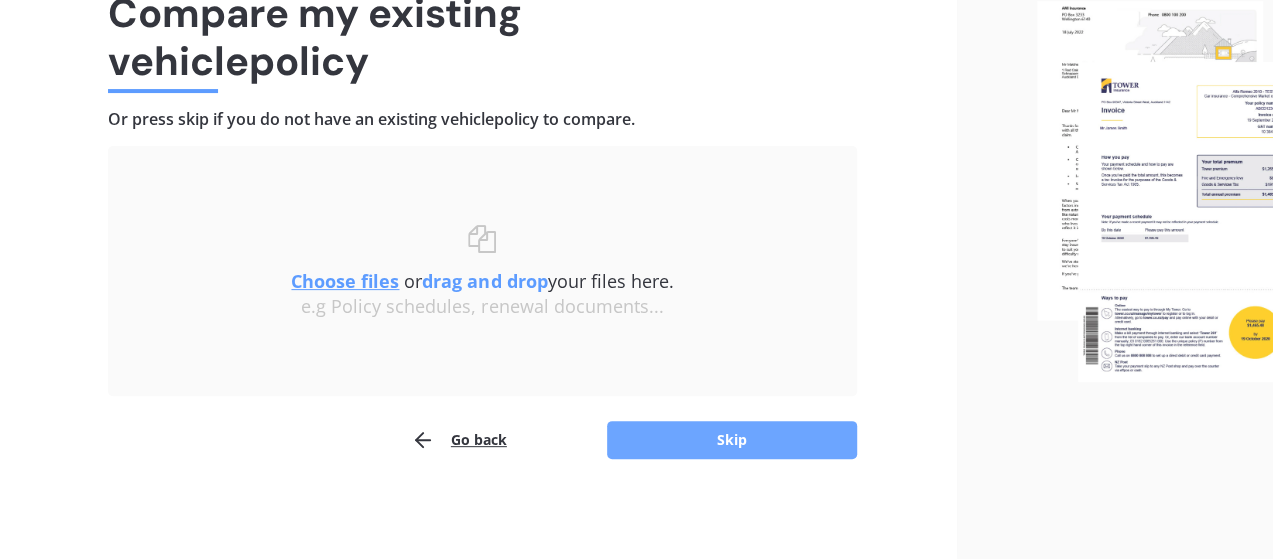 scroll, scrollTop: 0, scrollLeft: 0, axis: both 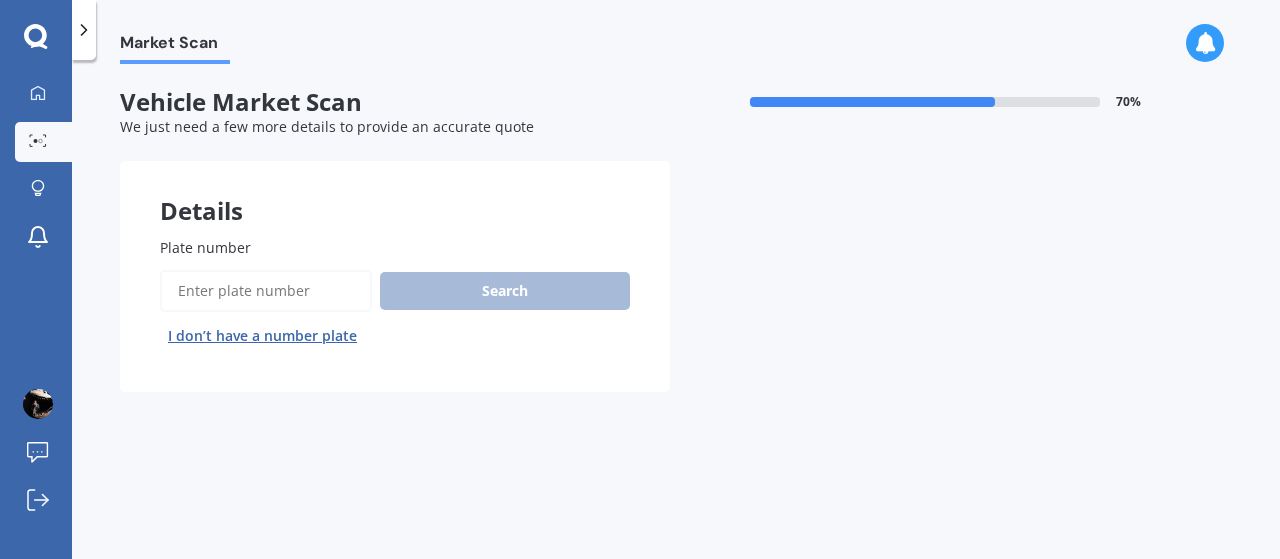 click on "Plate number" at bounding box center [266, 291] 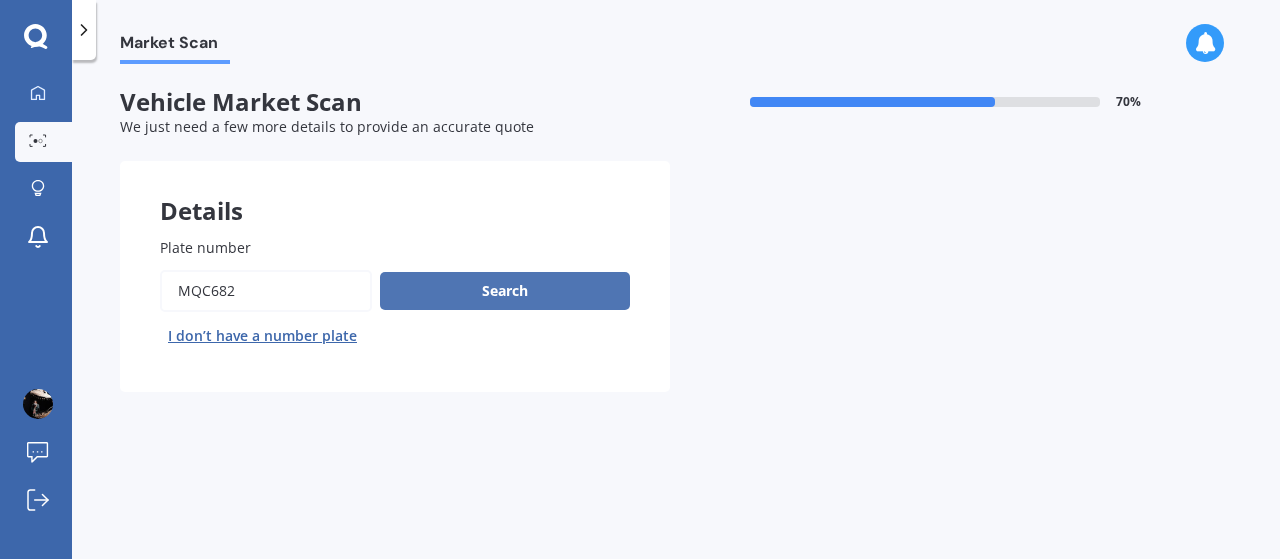 type on "mqc682" 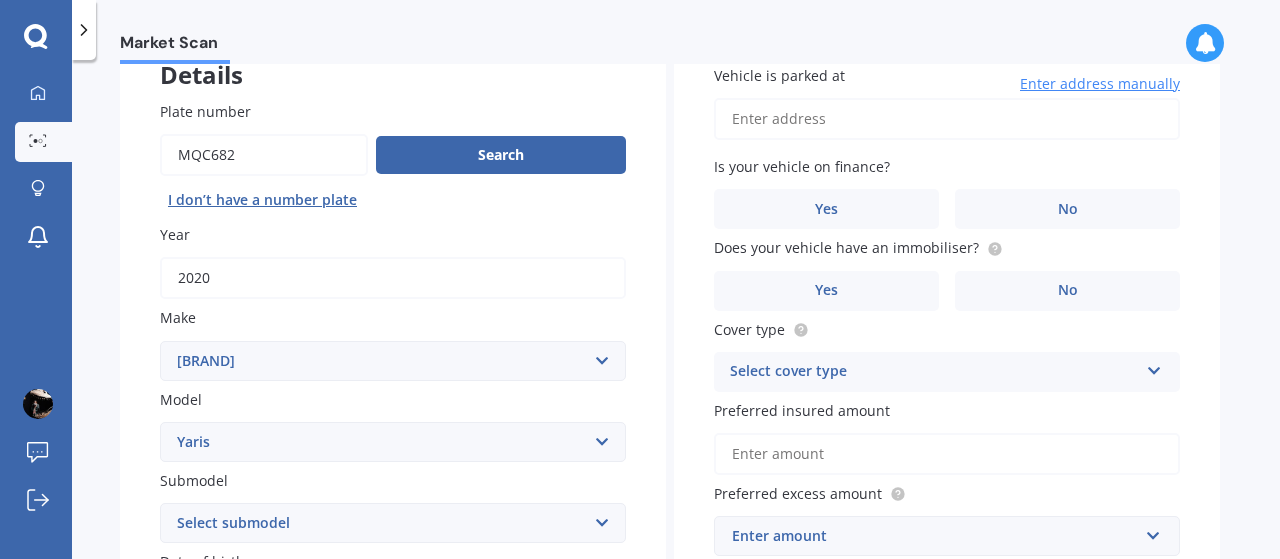 scroll, scrollTop: 0, scrollLeft: 0, axis: both 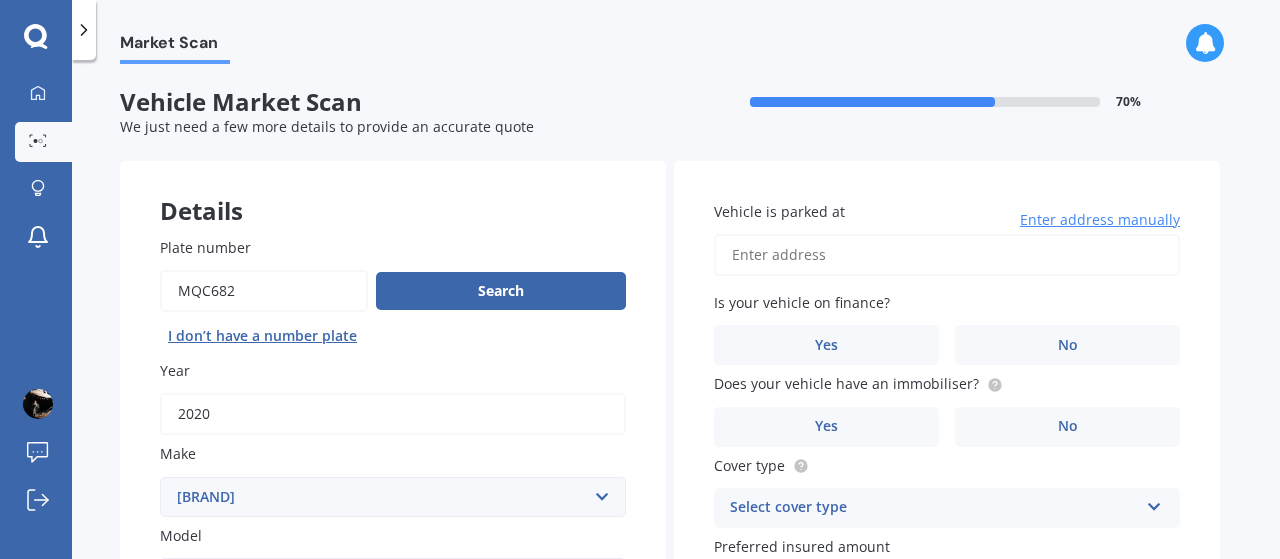 click on "Vehicle is parked at" at bounding box center [947, 255] 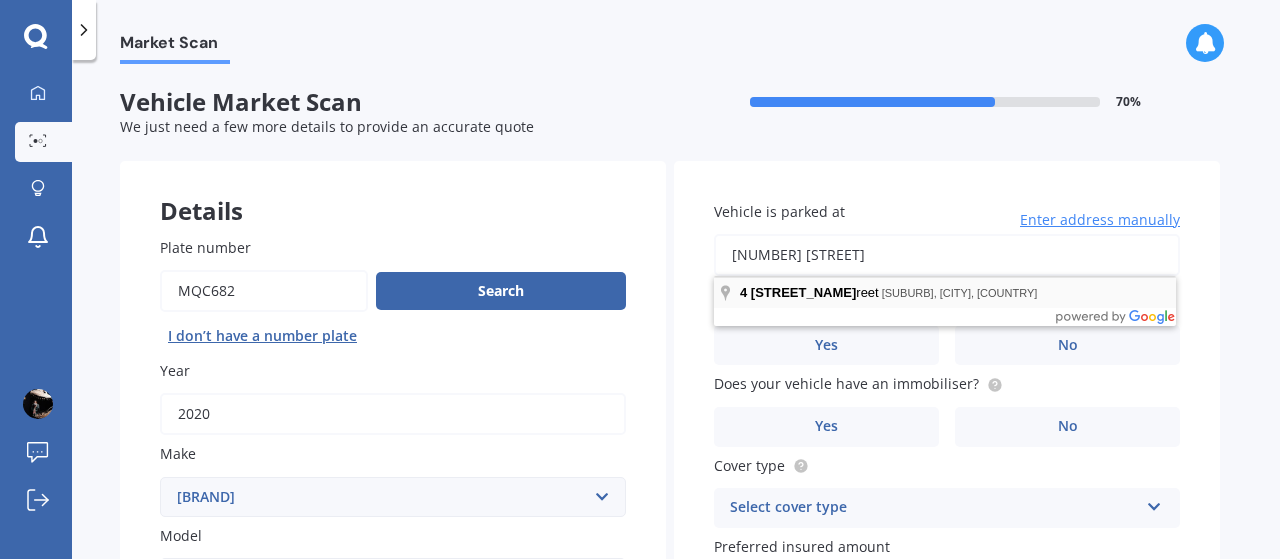 type on "[NUMBER] [STREET]" 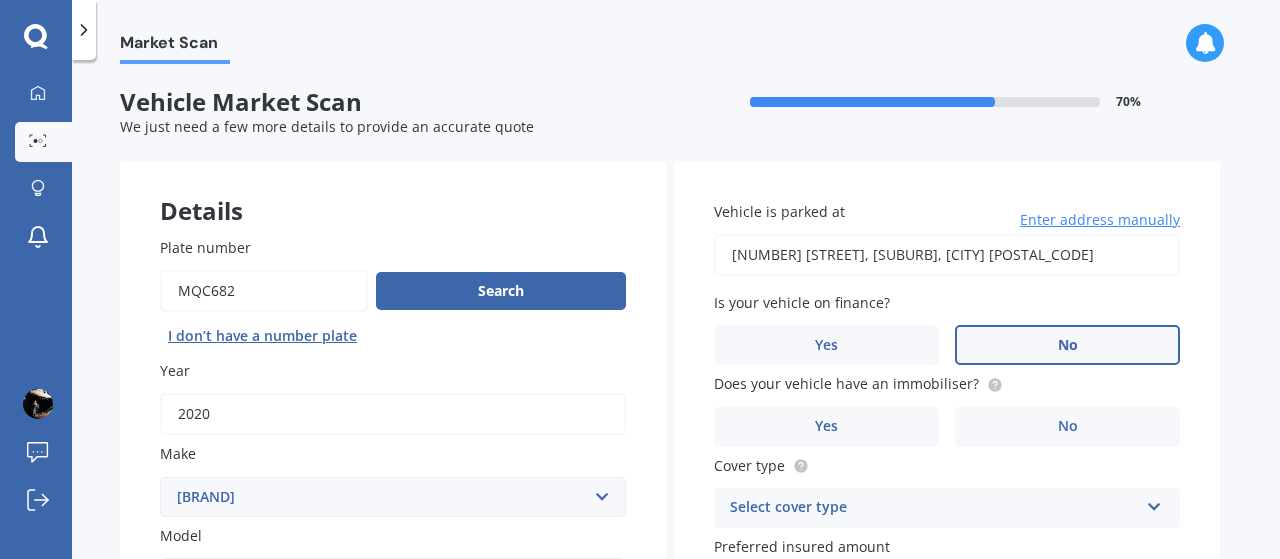 click on "No" at bounding box center (513, 822) 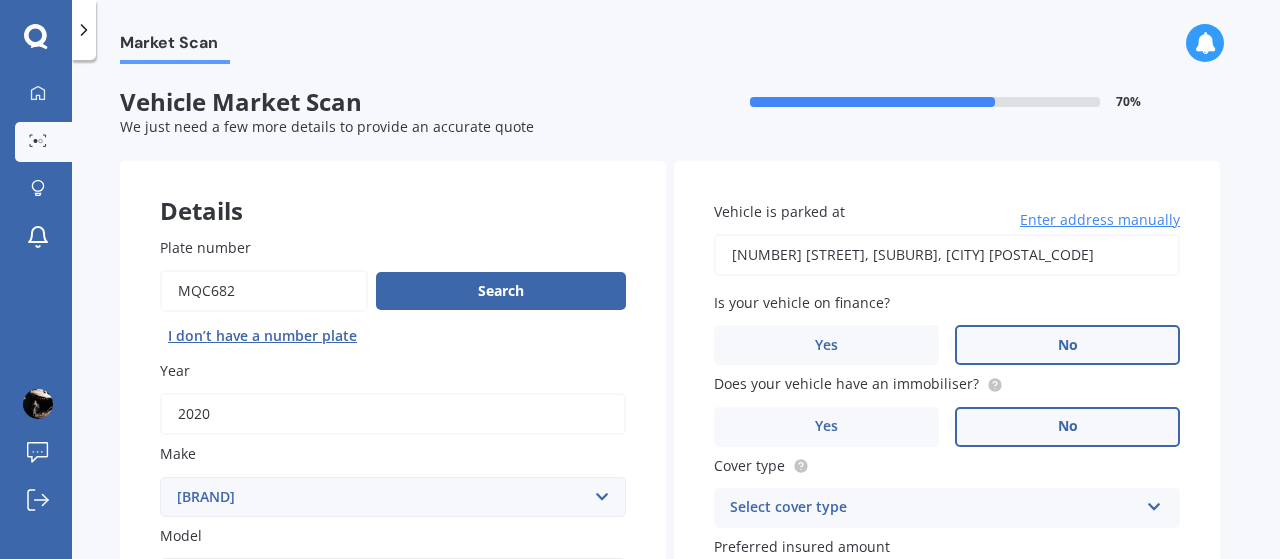 click on "No" at bounding box center [513, 822] 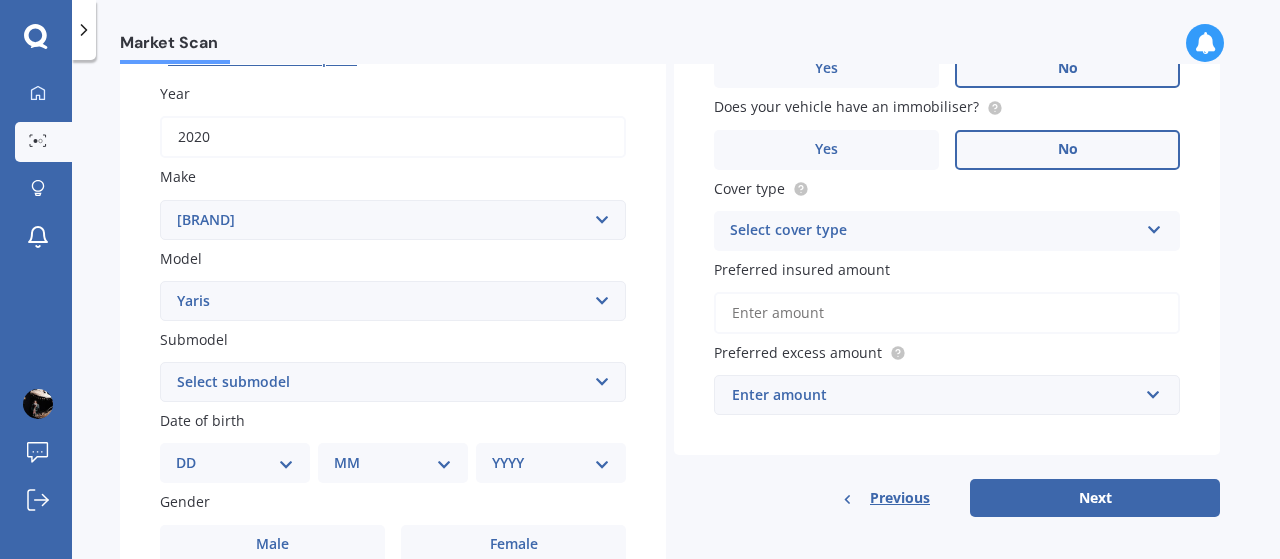 scroll, scrollTop: 278, scrollLeft: 0, axis: vertical 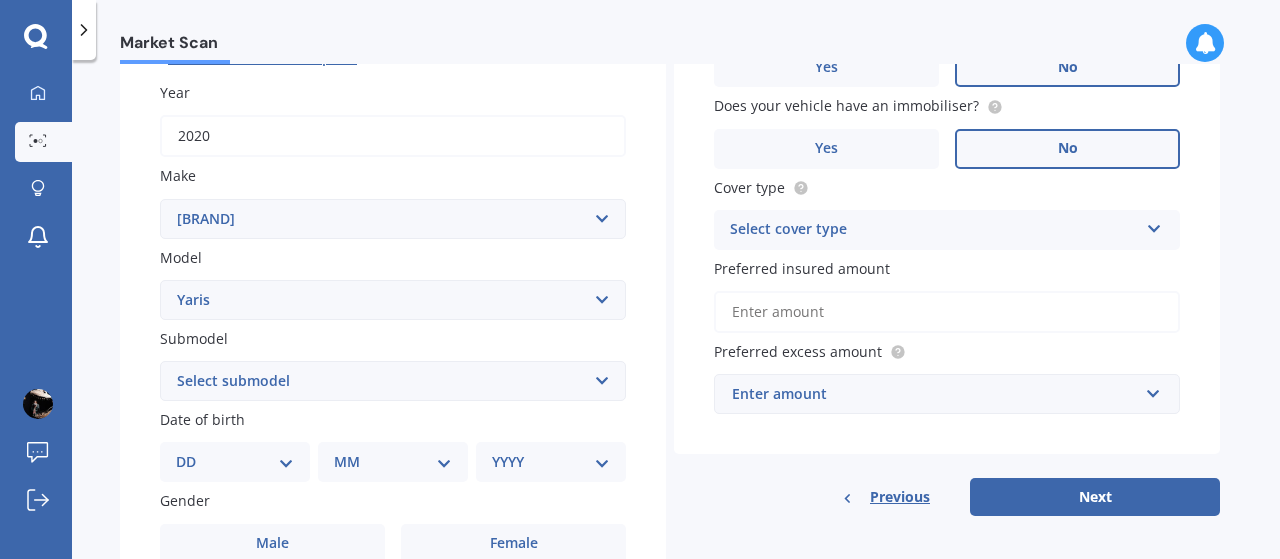 click on "Select cover type" at bounding box center [380, 625] 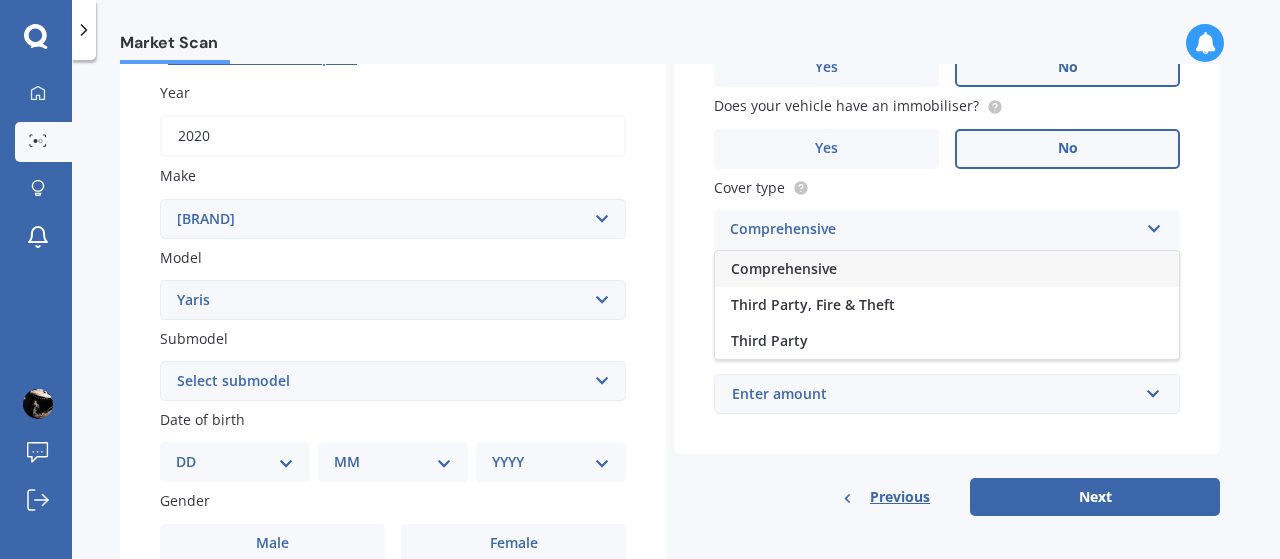 click on "Comprehensive" at bounding box center [947, 269] 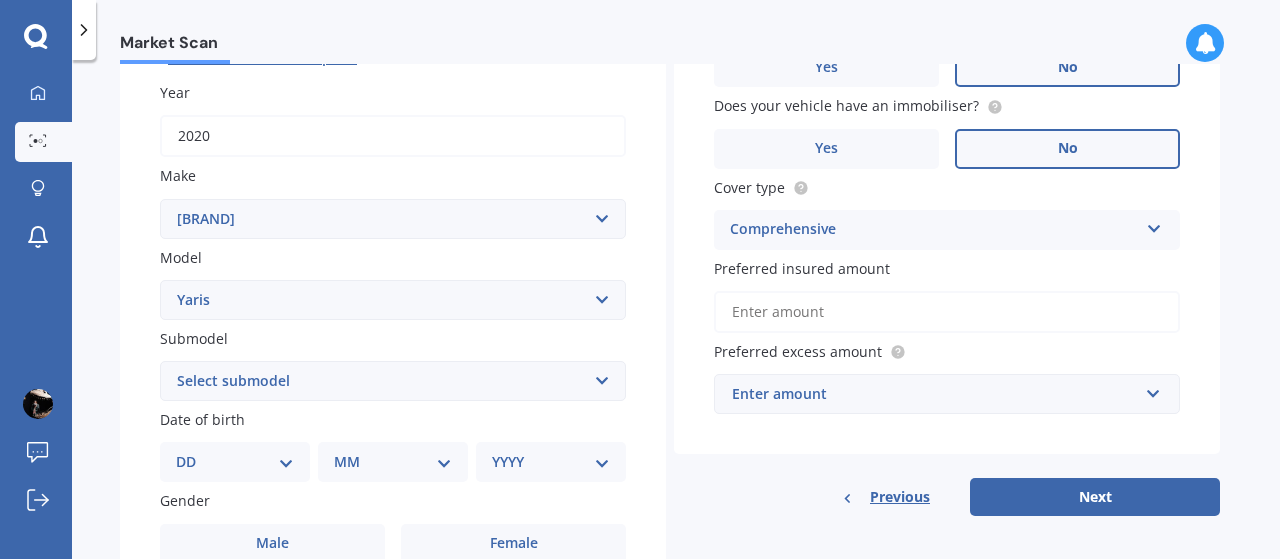 click on "Preferred insured amount" at bounding box center (947, 312) 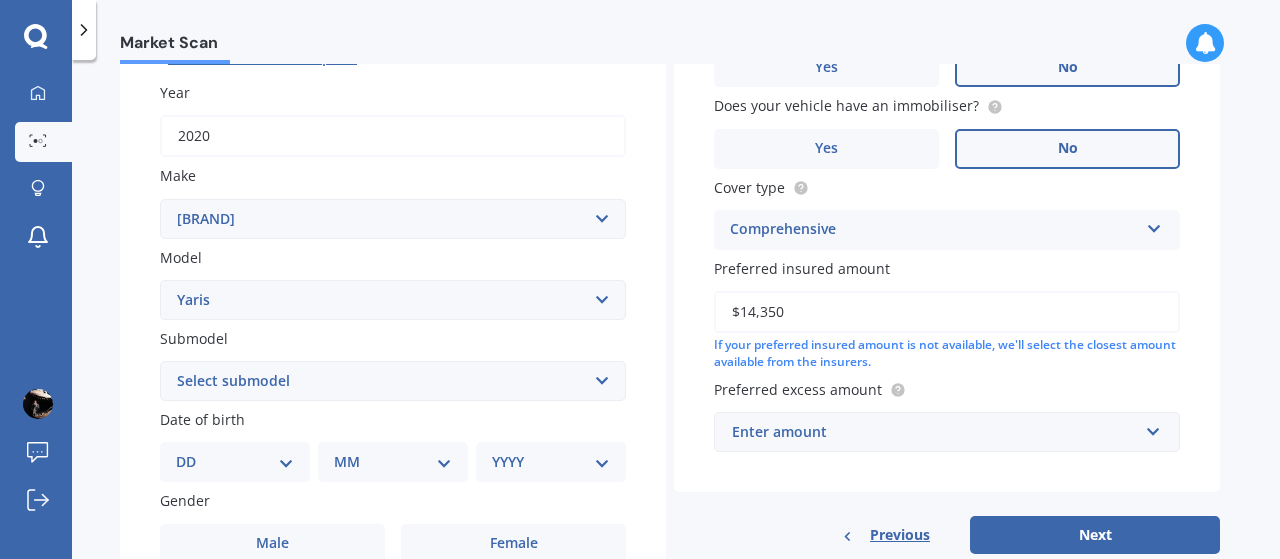 type on "$14,350" 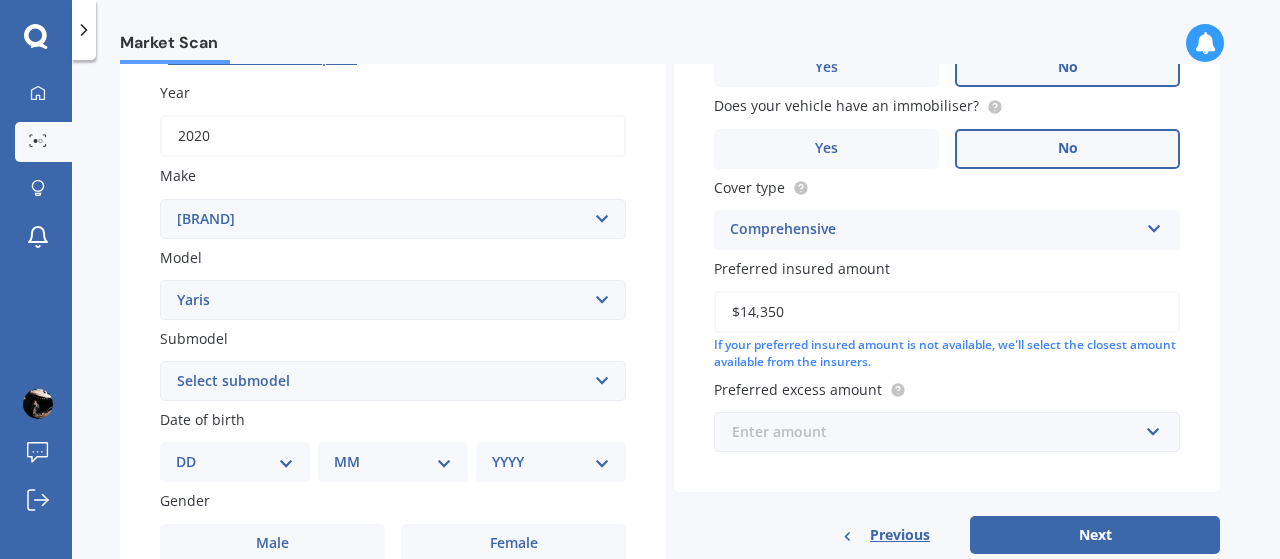 click at bounding box center [940, 432] 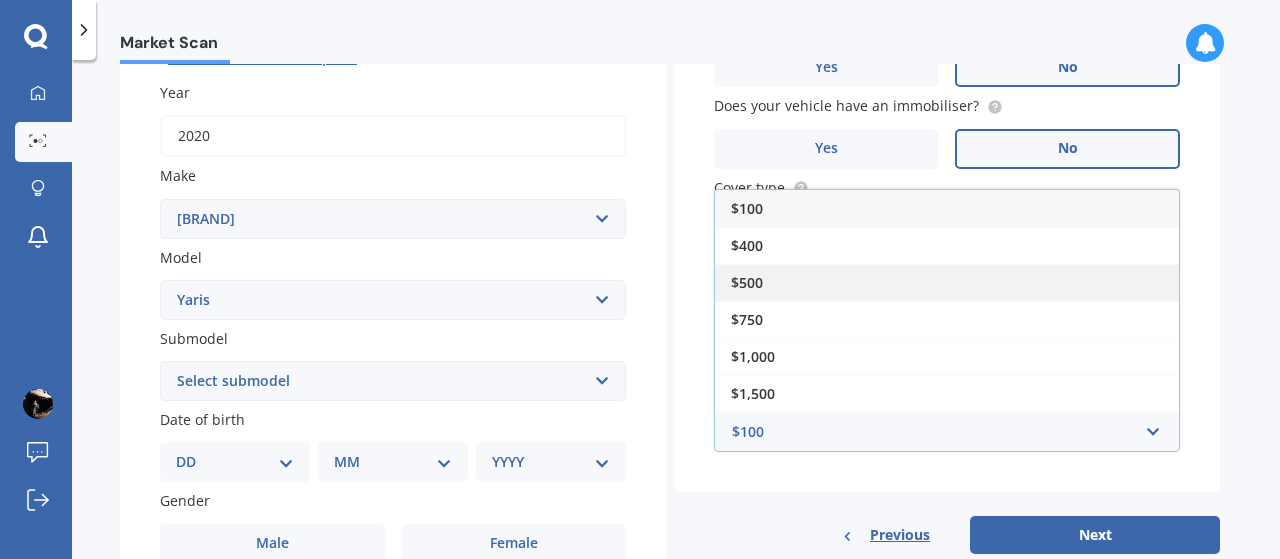 click on "$500" at bounding box center [947, 282] 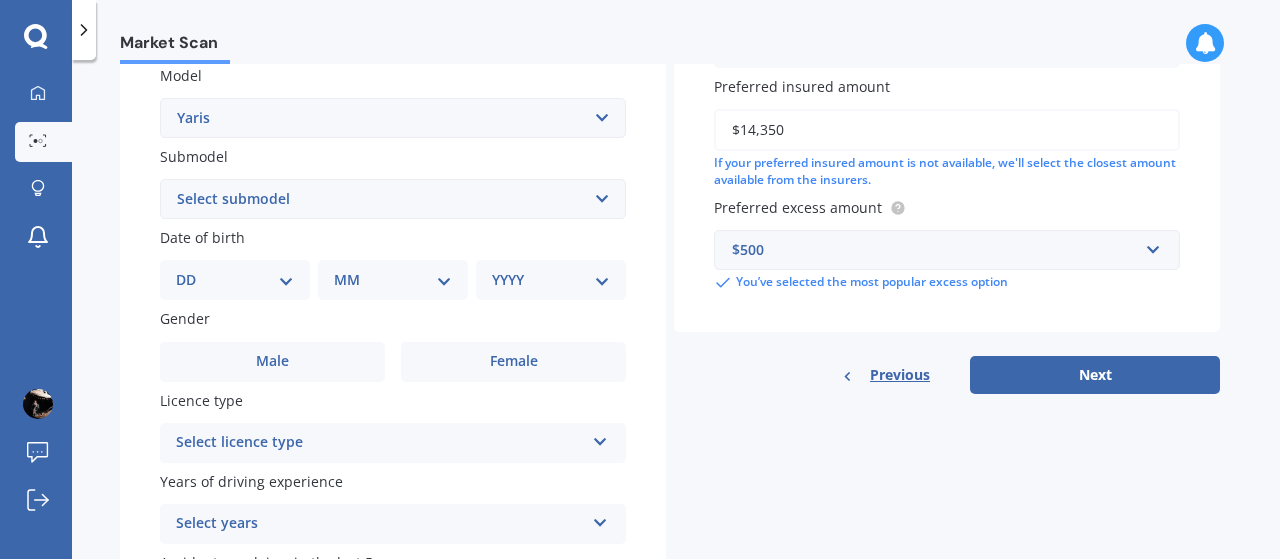 scroll, scrollTop: 478, scrollLeft: 0, axis: vertical 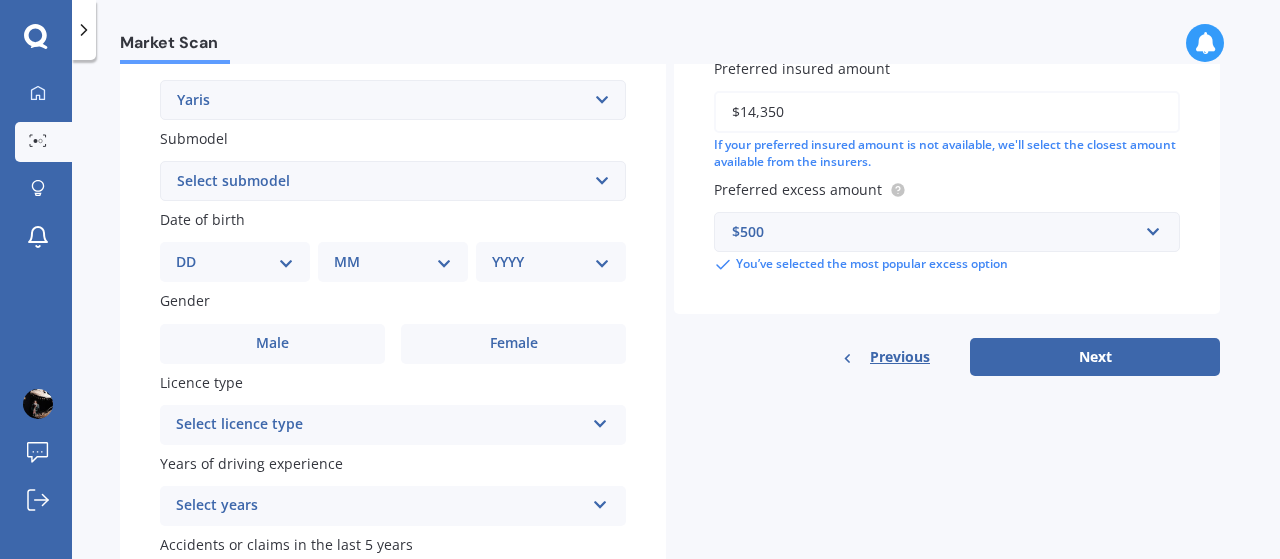 click on "DD 01 02 03 04 05 06 07 08 09 10 11 12 13 14 15 16 17 18 19 20 21 22 23 24 25 26 27 28 29 30 31" at bounding box center (235, 262) 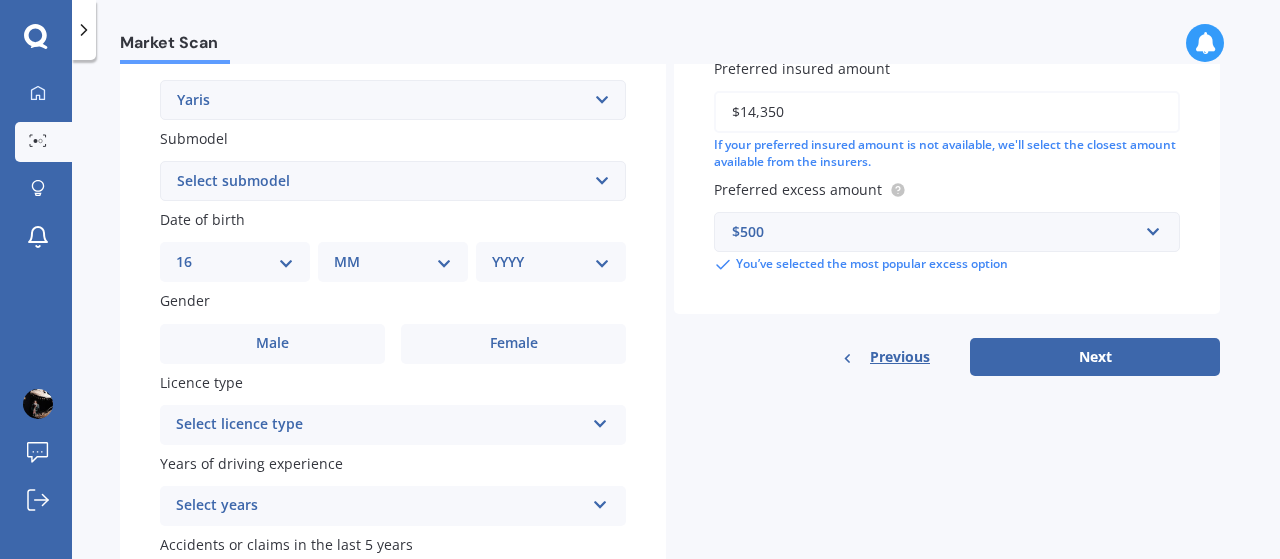 click on "DD 01 02 03 04 05 06 07 08 09 10 11 12 13 14 15 16 17 18 19 20 21 22 23 24 25 26 27 28 29 30 31" at bounding box center [235, 262] 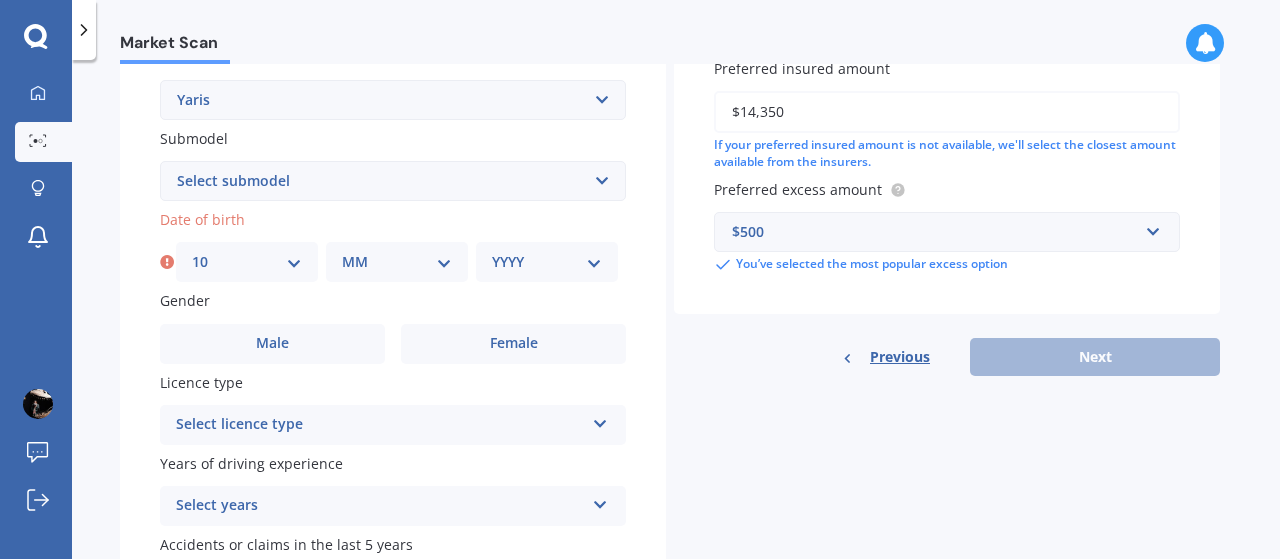 click on "DD 01 02 03 04 05 06 07 08 09 10 11 12 13 14 15 16 17 18 19 20 21 22 23 24 25 26 27 28 29 30 31" at bounding box center (247, 262) 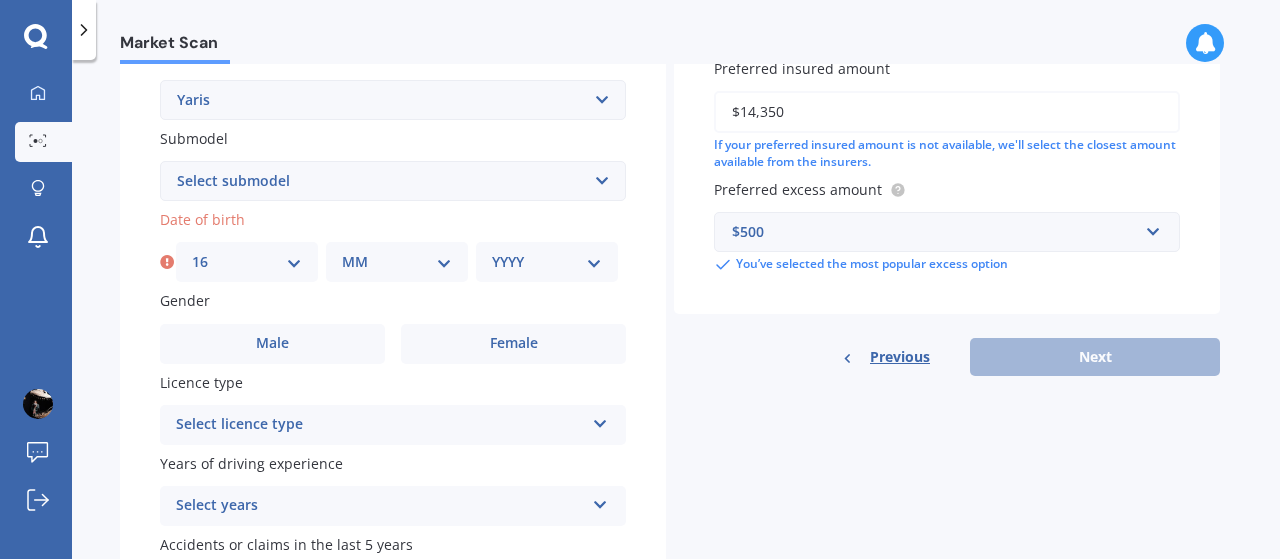 click on "DD 01 02 03 04 05 06 07 08 09 10 11 12 13 14 15 16 17 18 19 20 21 22 23 24 25 26 27 28 29 30 31" at bounding box center [247, 262] 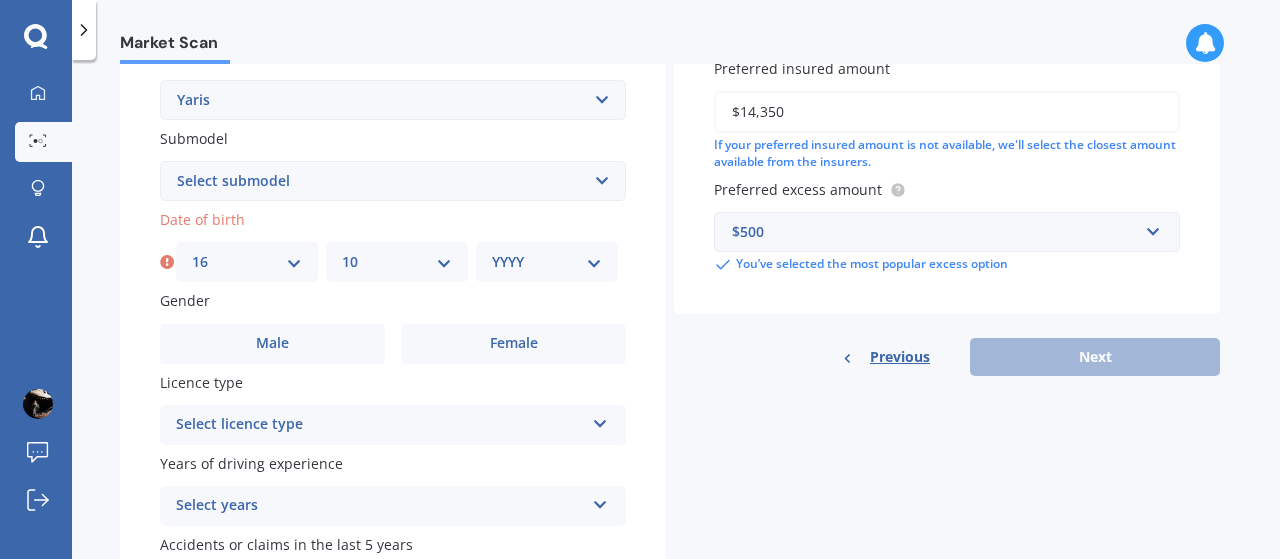 click on "MM 01 02 03 04 05 06 07 08 09 10 11 12" at bounding box center [397, 262] 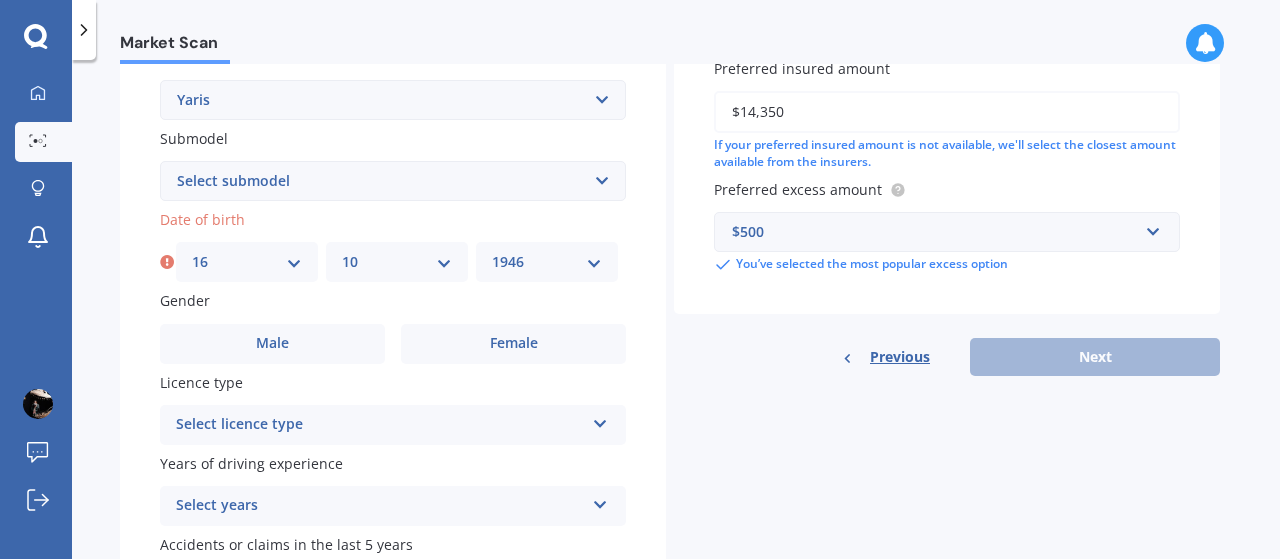 click on "YYYY 2025 2024 2023 2022 2021 2020 2019 2018 2017 2016 2015 2014 2013 2012 2011 2010 2009 2008 2007 2006 2005 2004 2003 2002 2001 2000 1999 1998 1997 1996 1995 1994 1993 1992 1991 1990 1989 1988 1987 1986 1985 1984 1983 1982 1981 1980 1979 1978 1977 1976 1975 1974 1973 1972 1971 1970 1969 1968 1967 1966 1965 1964 1963 1962 1961 1960 1959 1958 1957 1956 1955 1954 1953 1952 1951 1950 1949 1948 1947 1946 1945 1944 1943 1942 1941 1940 1939 1938 1937 1936 1935 1934 1933 1932 1931 1930 1929 1928 1927 1926" at bounding box center [547, 262] 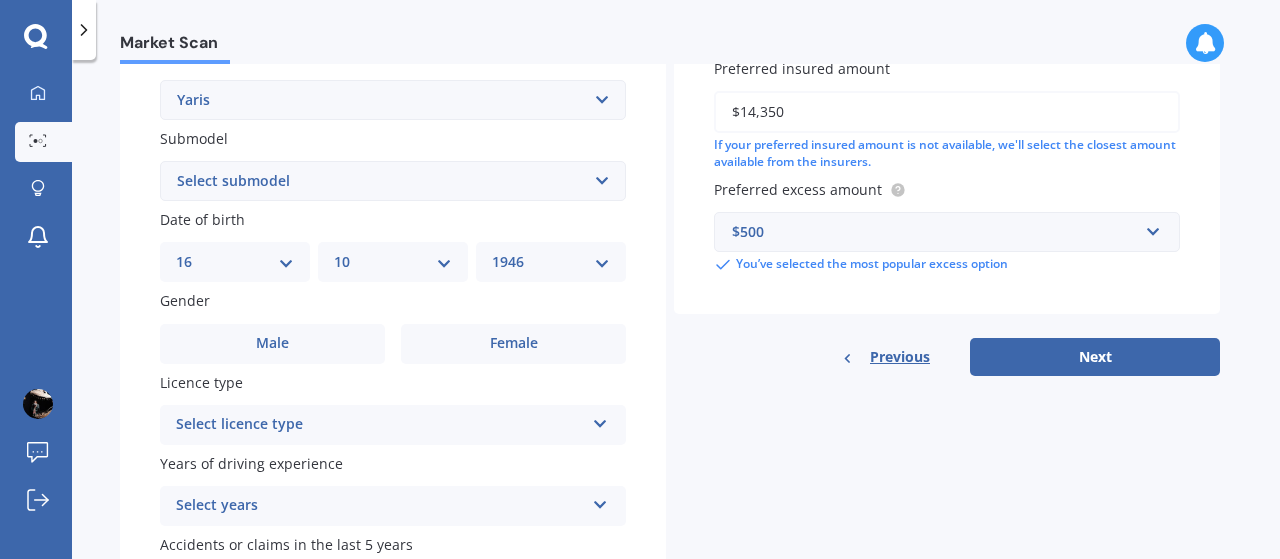 scroll, scrollTop: 544, scrollLeft: 0, axis: vertical 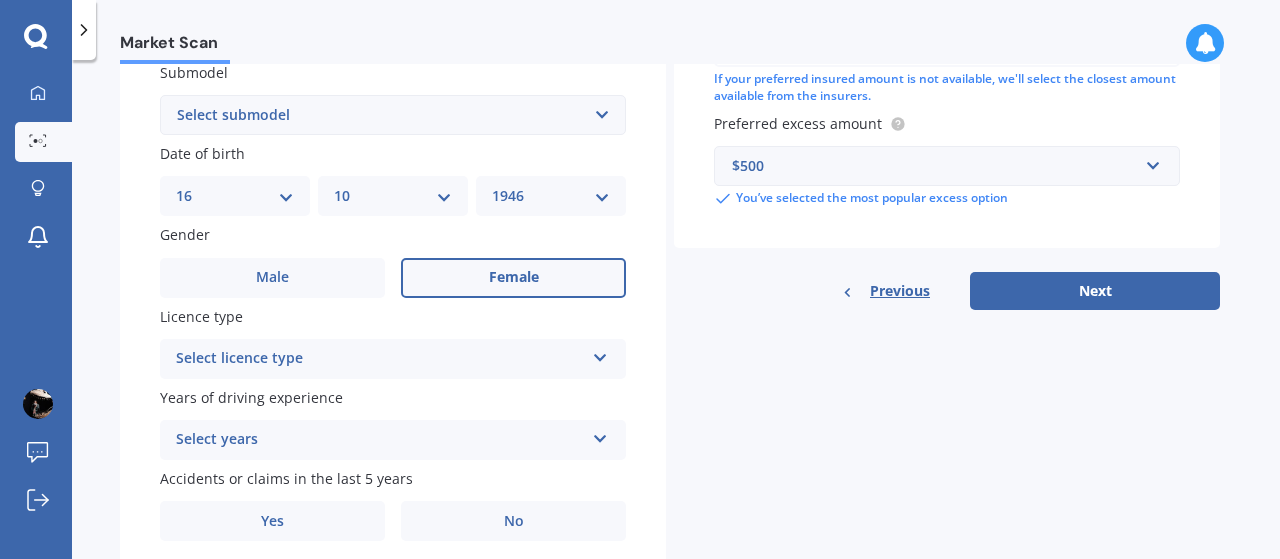 click on "Female" at bounding box center (513, 278) 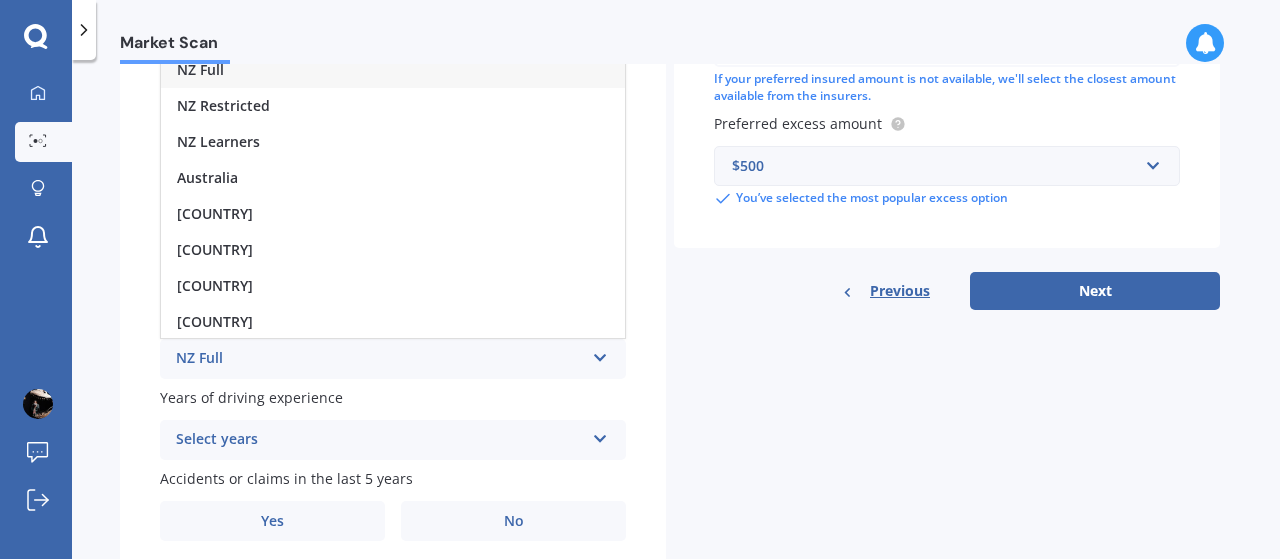 click on "NZ Full" at bounding box center [393, 70] 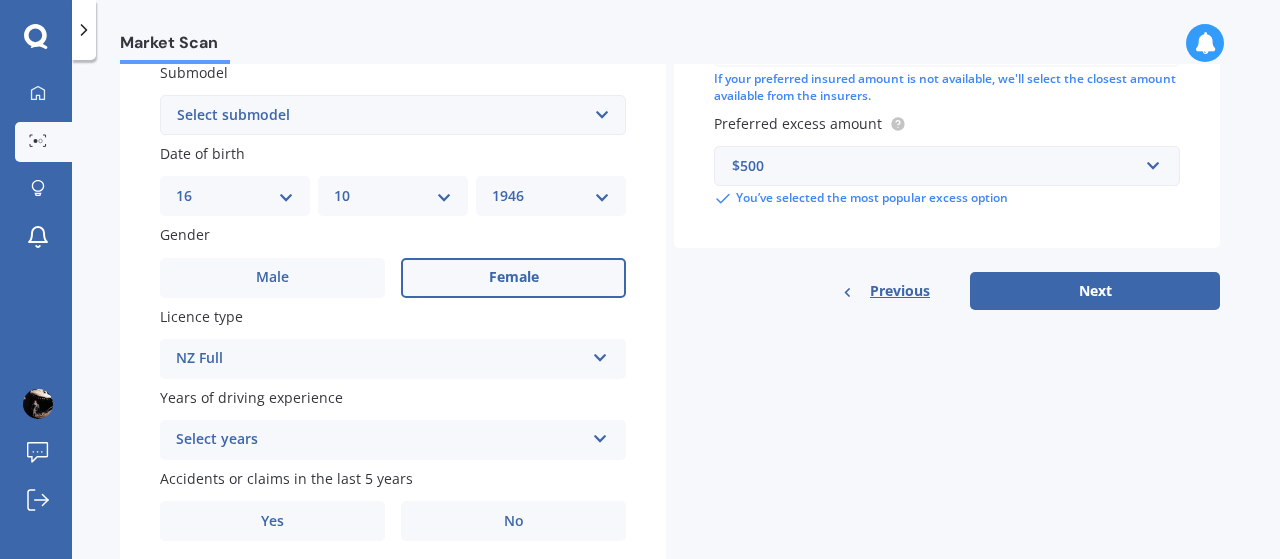 scroll, scrollTop: 621, scrollLeft: 0, axis: vertical 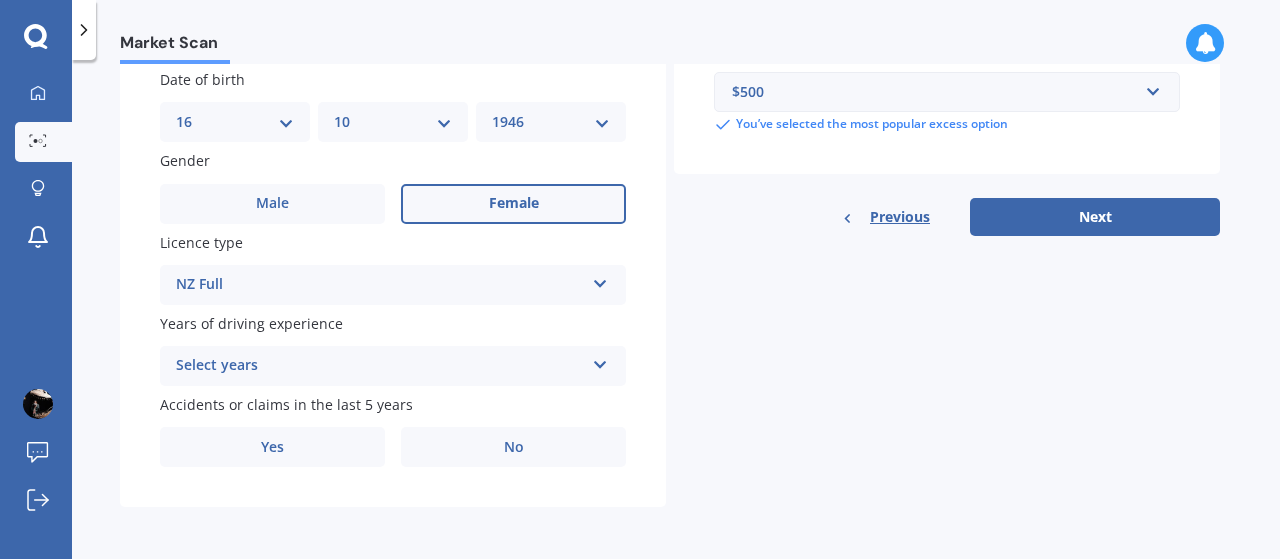 click at bounding box center [600, 280] 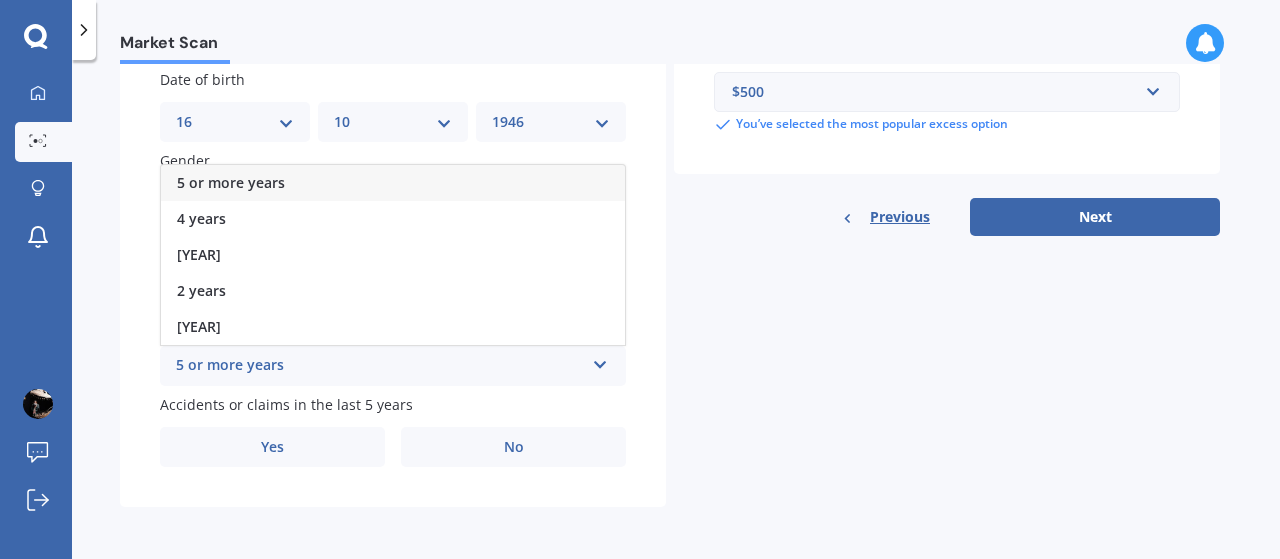 click on "5 or more years" at bounding box center (393, 183) 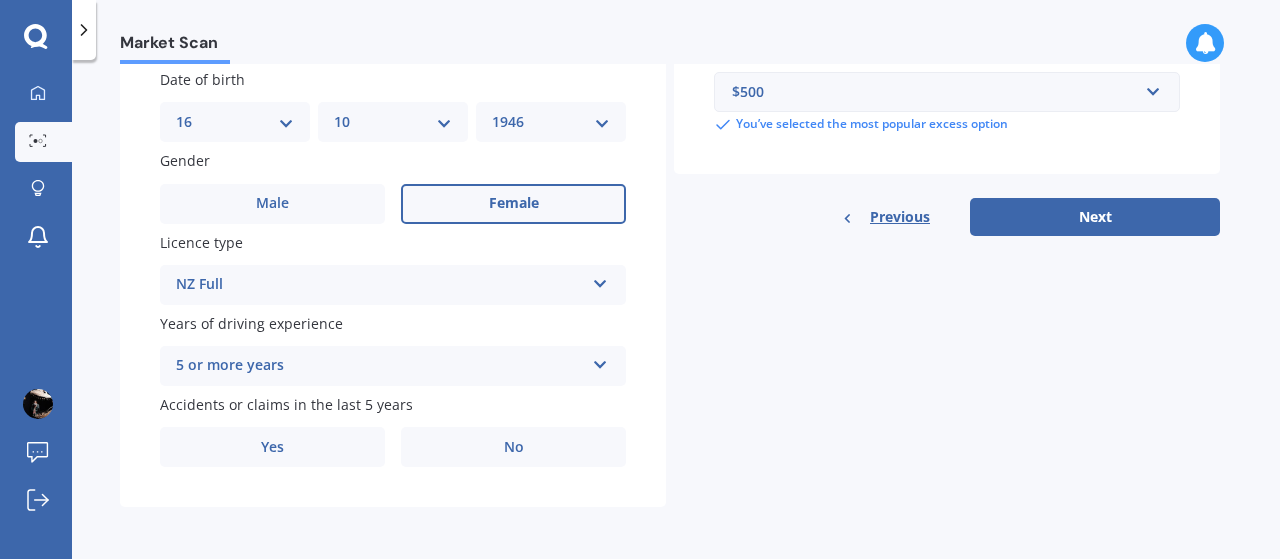 click at bounding box center (600, 280) 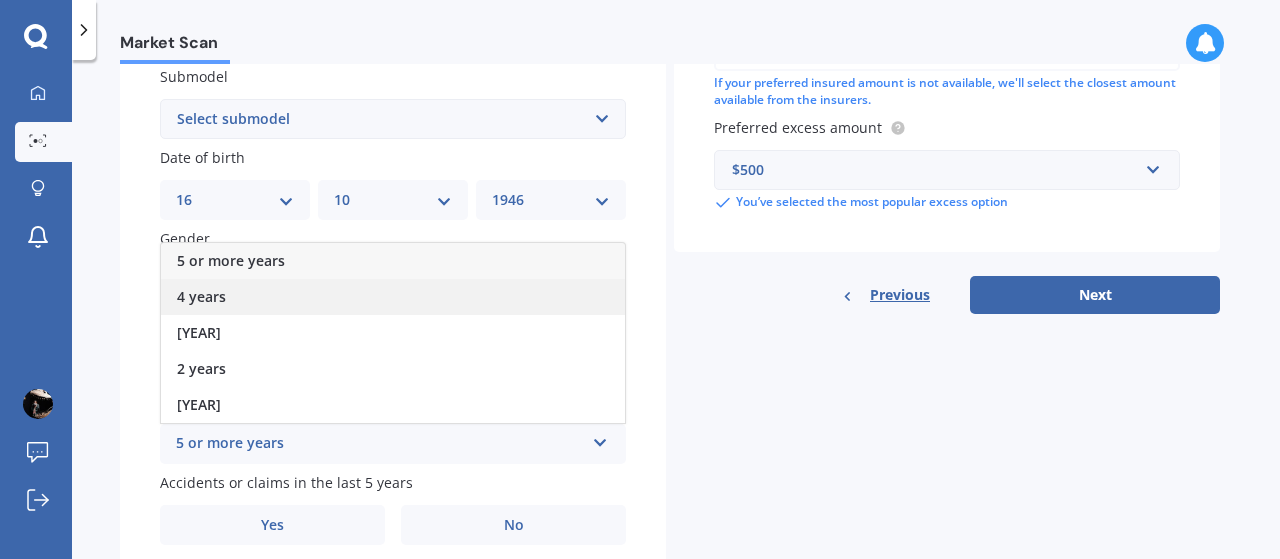 scroll, scrollTop: 553, scrollLeft: 0, axis: vertical 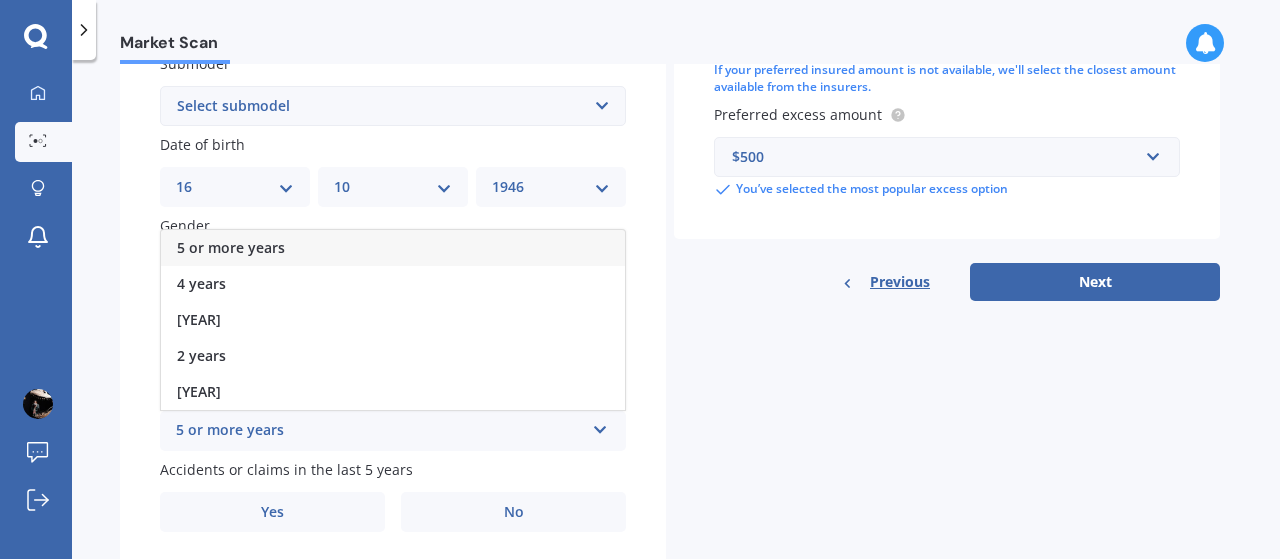 click on "5 or more years" at bounding box center [393, 248] 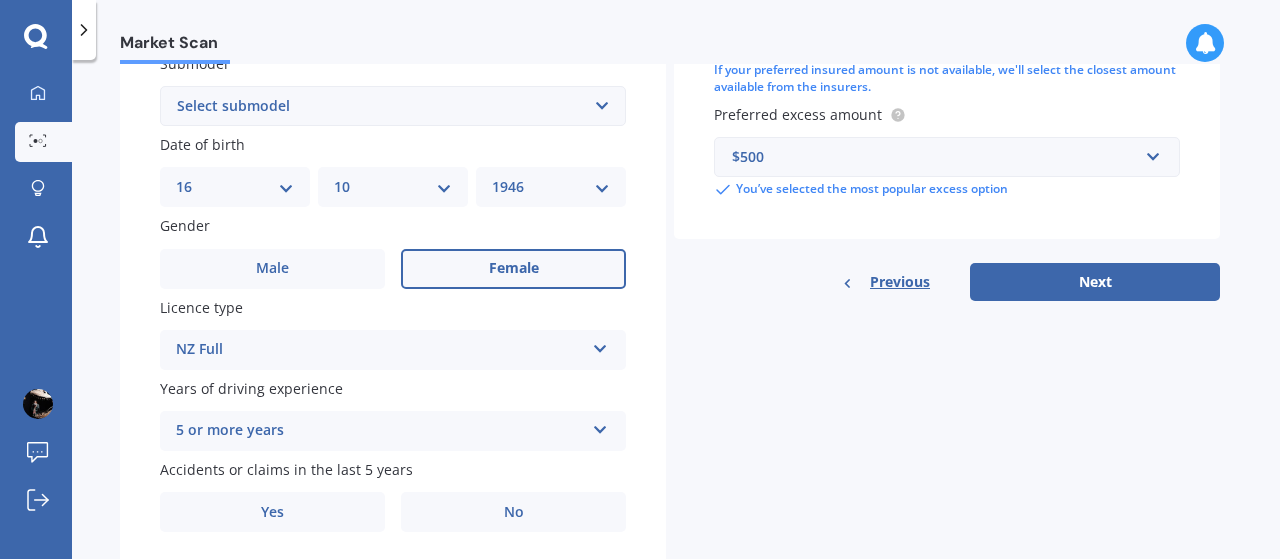 scroll, scrollTop: 621, scrollLeft: 0, axis: vertical 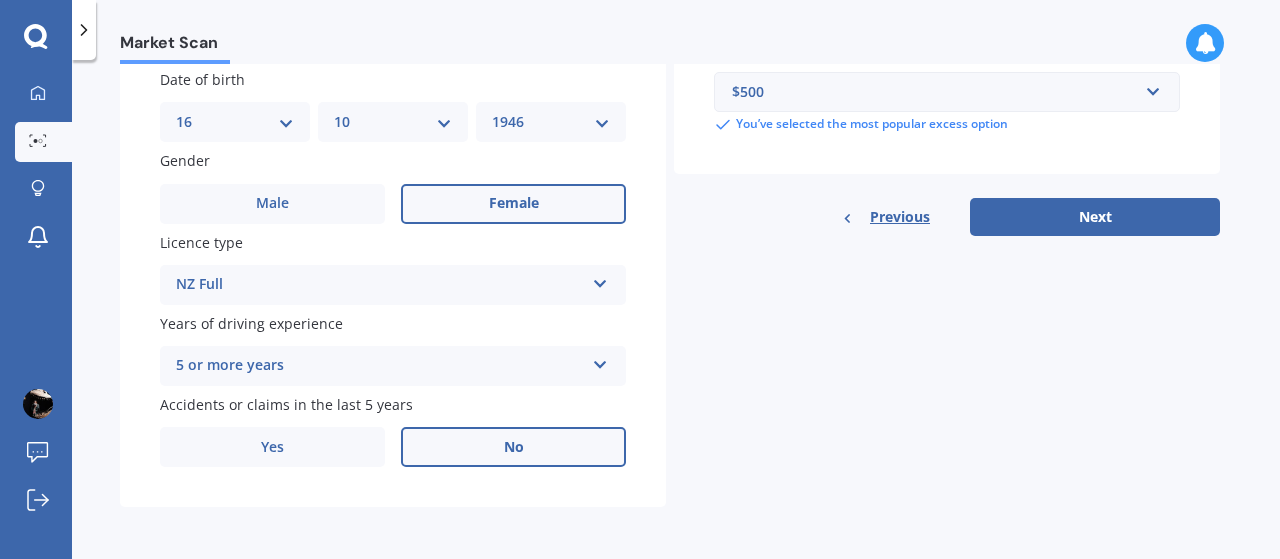 click on "No" at bounding box center (513, 204) 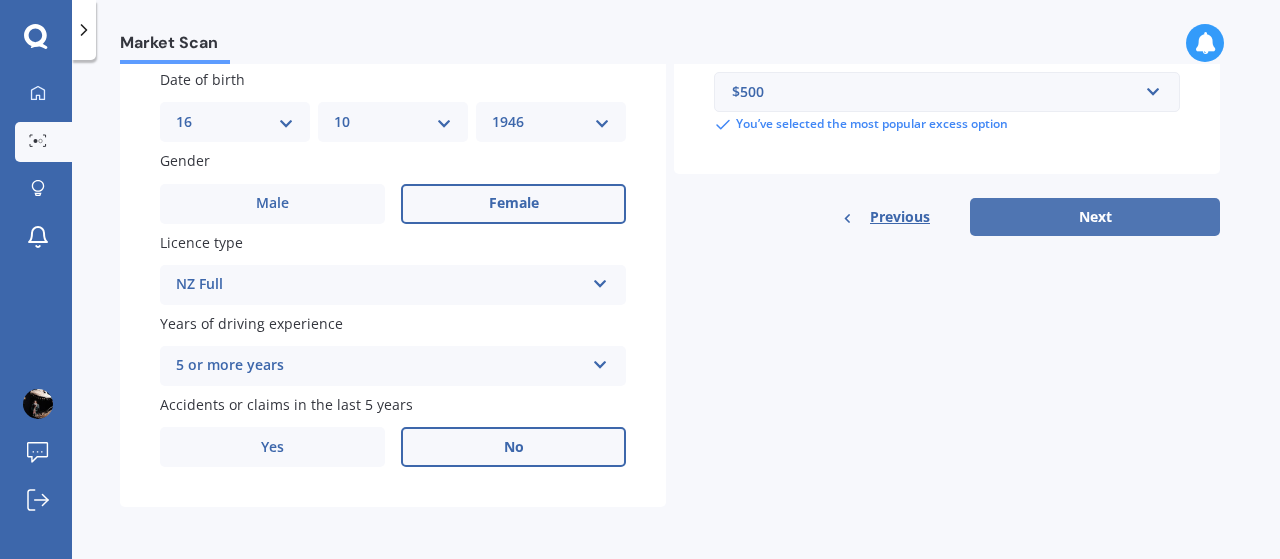 click on "Next" at bounding box center (1095, 217) 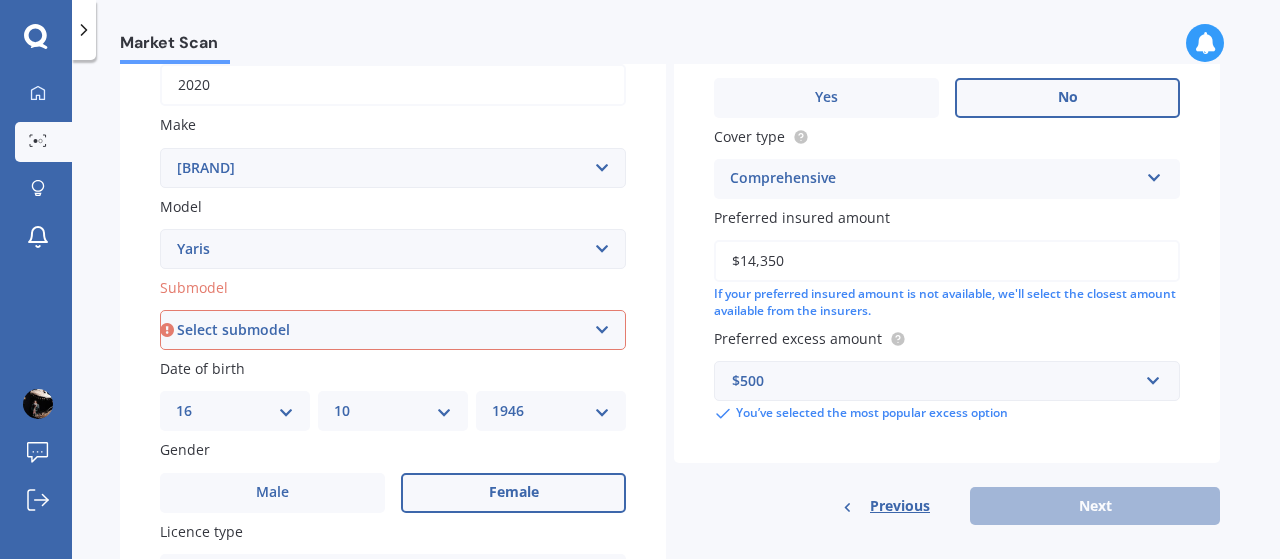 scroll, scrollTop: 321, scrollLeft: 0, axis: vertical 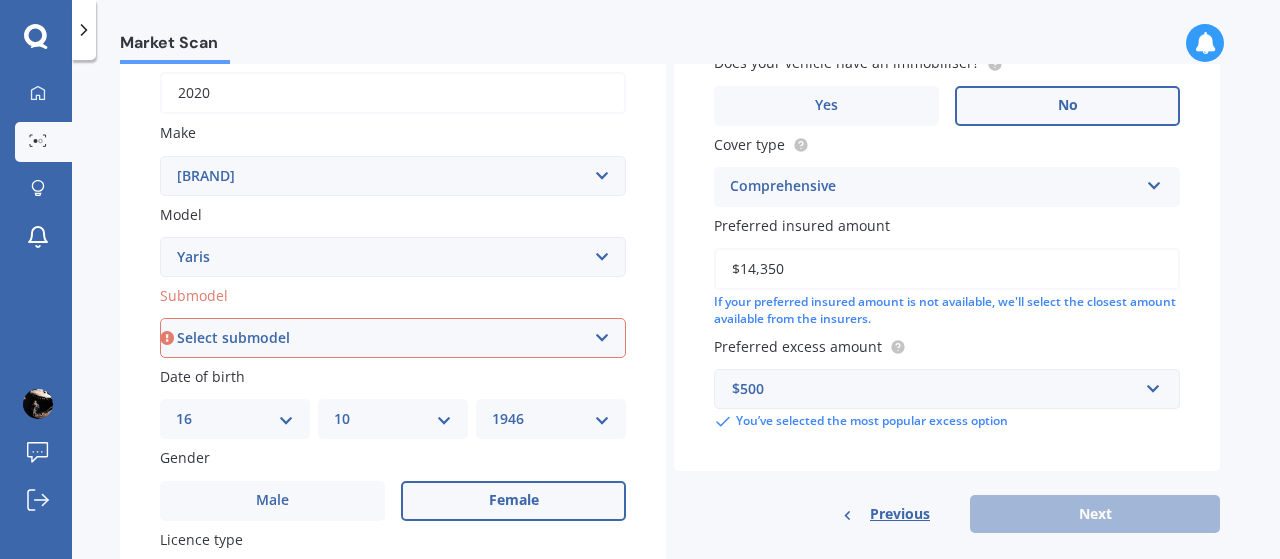 click on "Select submodel (All other) Cross 1.5 GR petrol turbo GX auto GX manual Hybrid SX auto SX manual ZR auto" at bounding box center [393, 338] 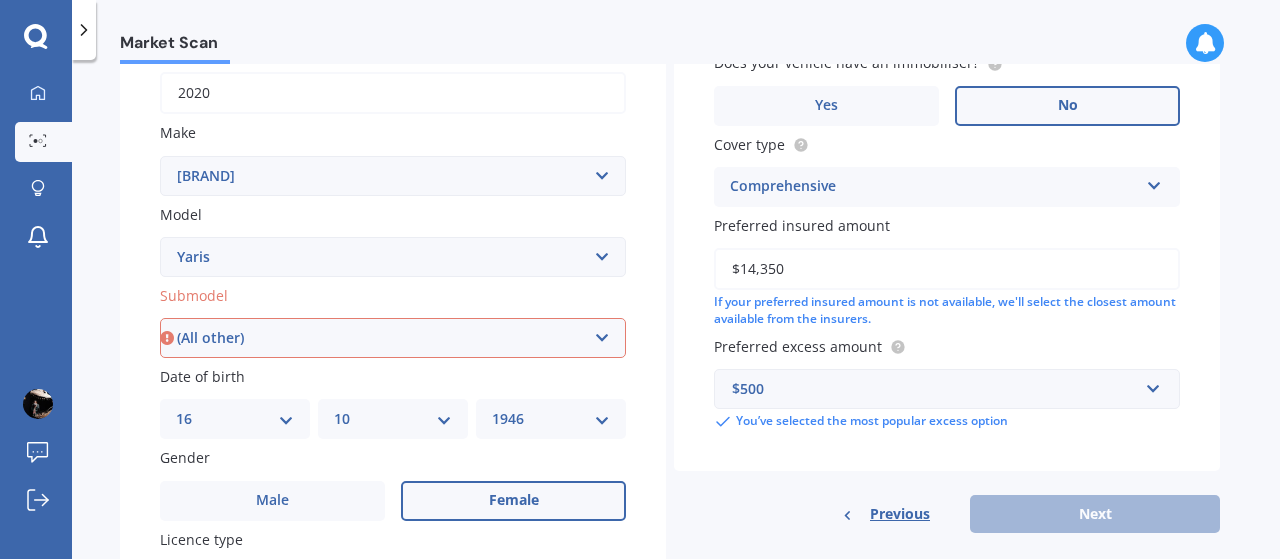 click on "Select submodel (All other) Cross 1.5 GR petrol turbo GX auto GX manual Hybrid SX auto SX manual ZR auto" at bounding box center (393, 338) 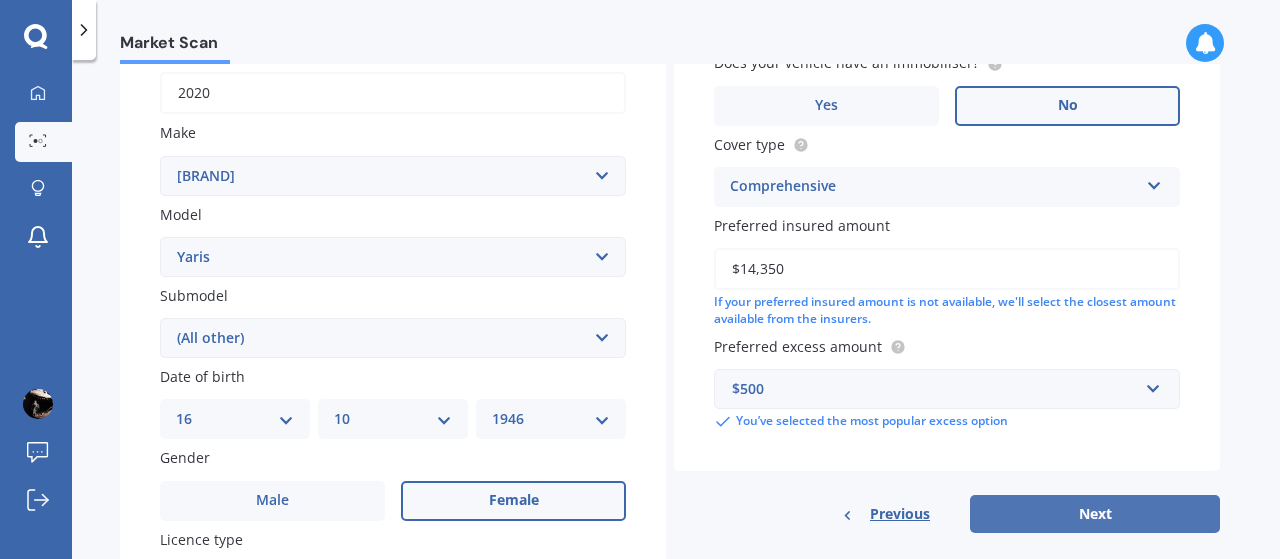 click on "Next" at bounding box center [1095, 514] 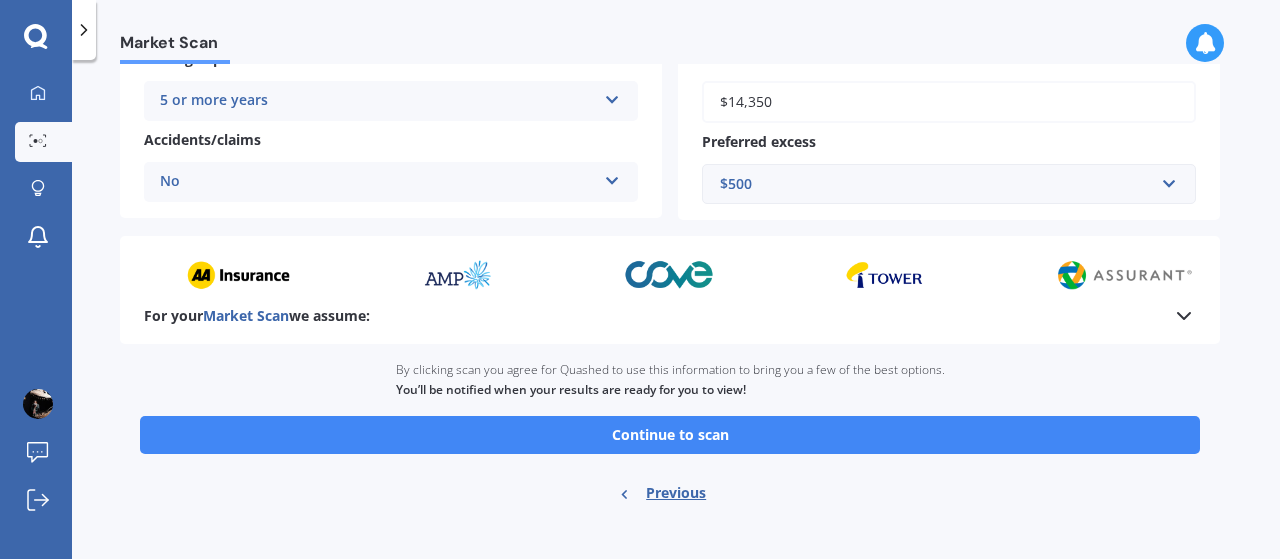 scroll, scrollTop: 474, scrollLeft: 0, axis: vertical 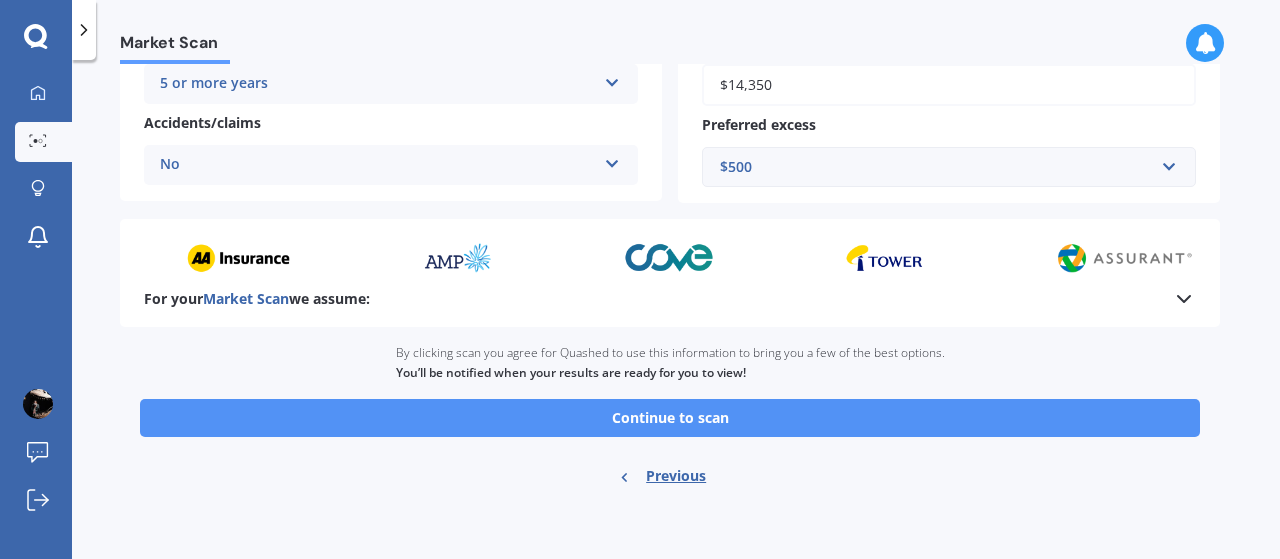 click on "Continue to scan" at bounding box center [670, 418] 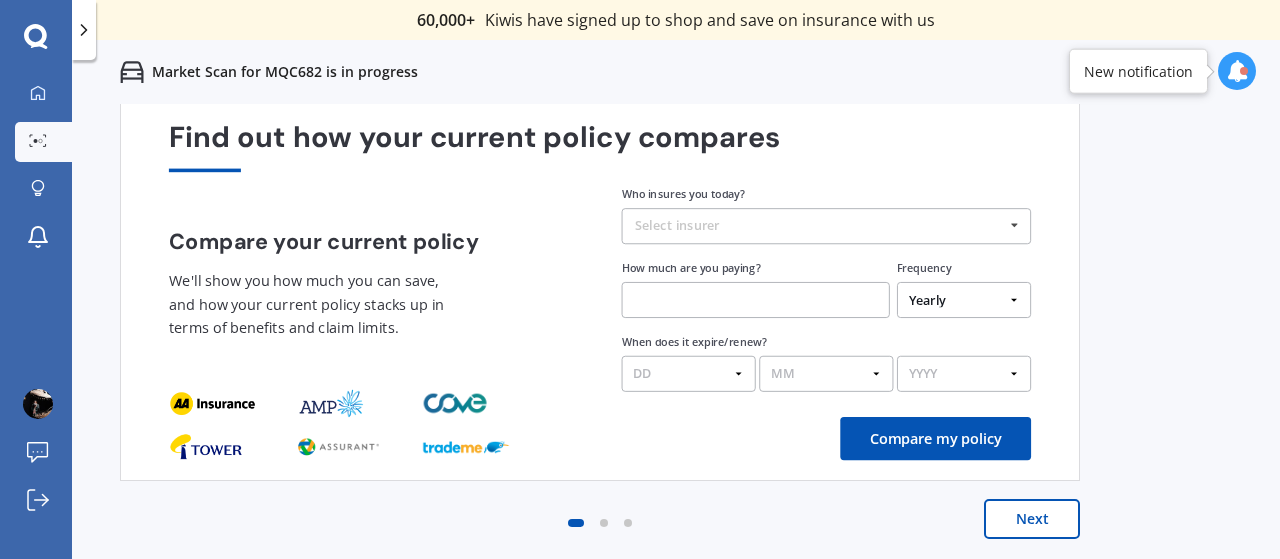scroll, scrollTop: 0, scrollLeft: 0, axis: both 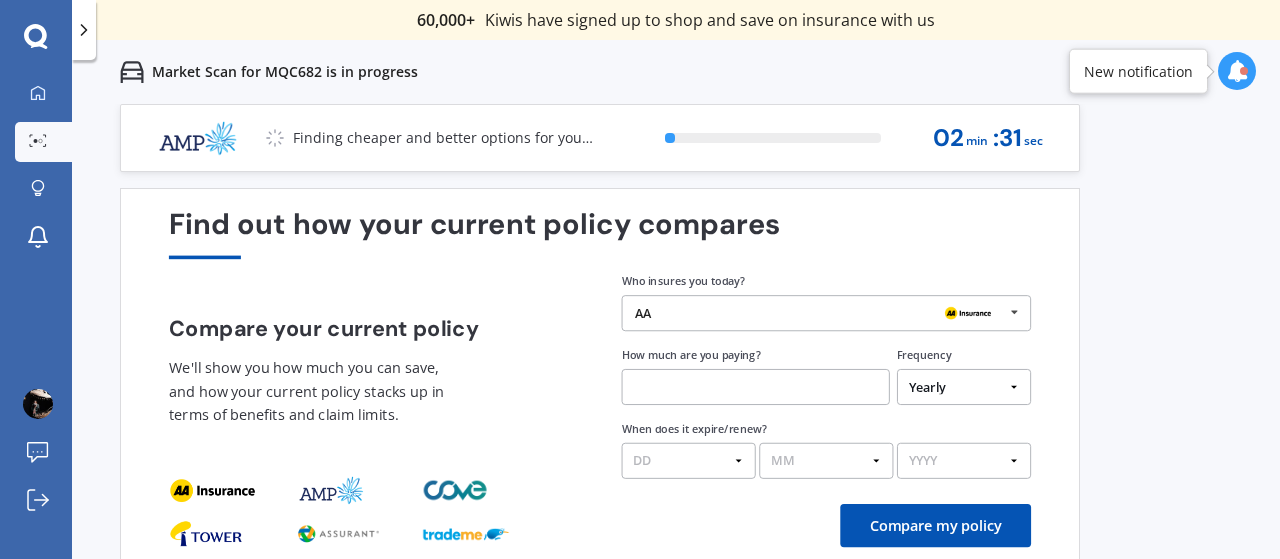 click on "AA" at bounding box center [819, 313] 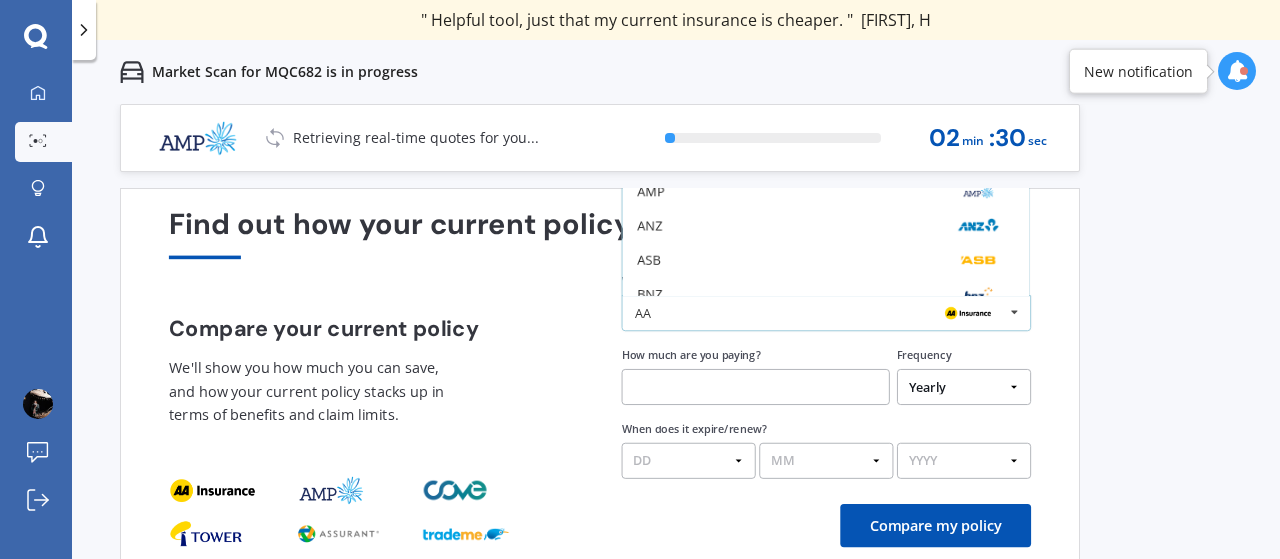 scroll, scrollTop: 86, scrollLeft: 0, axis: vertical 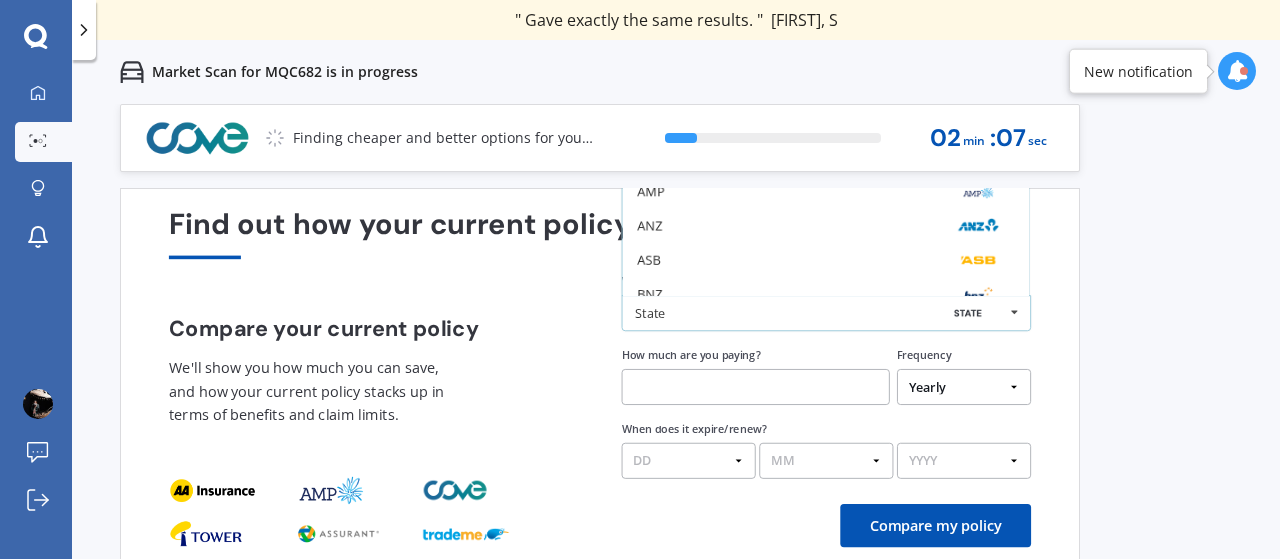 click on "State" at bounding box center [819, 313] 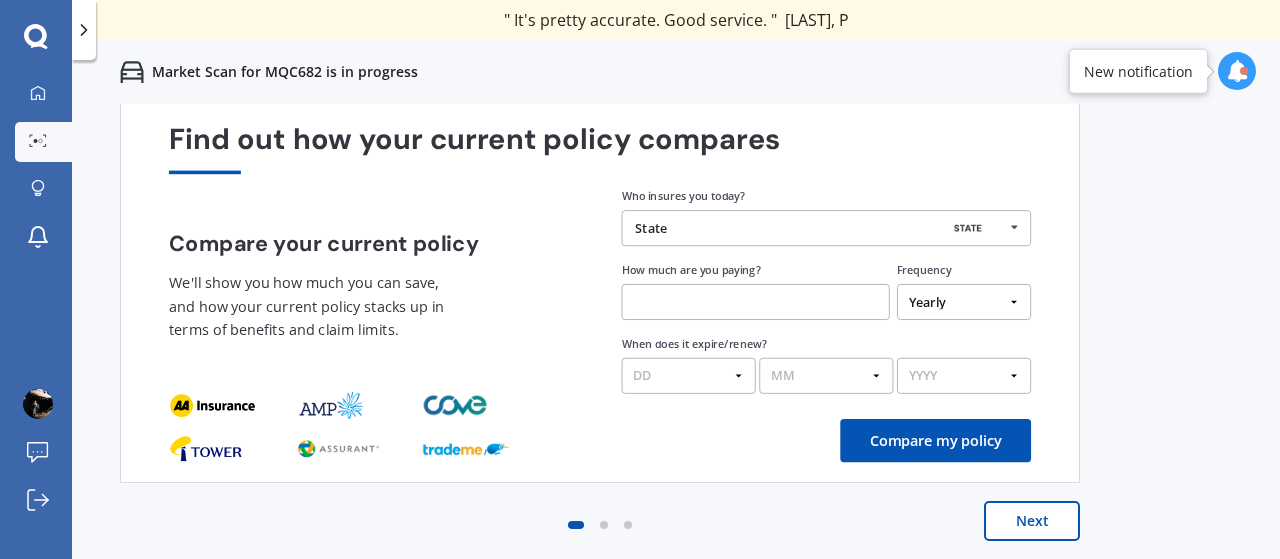 scroll, scrollTop: 86, scrollLeft: 0, axis: vertical 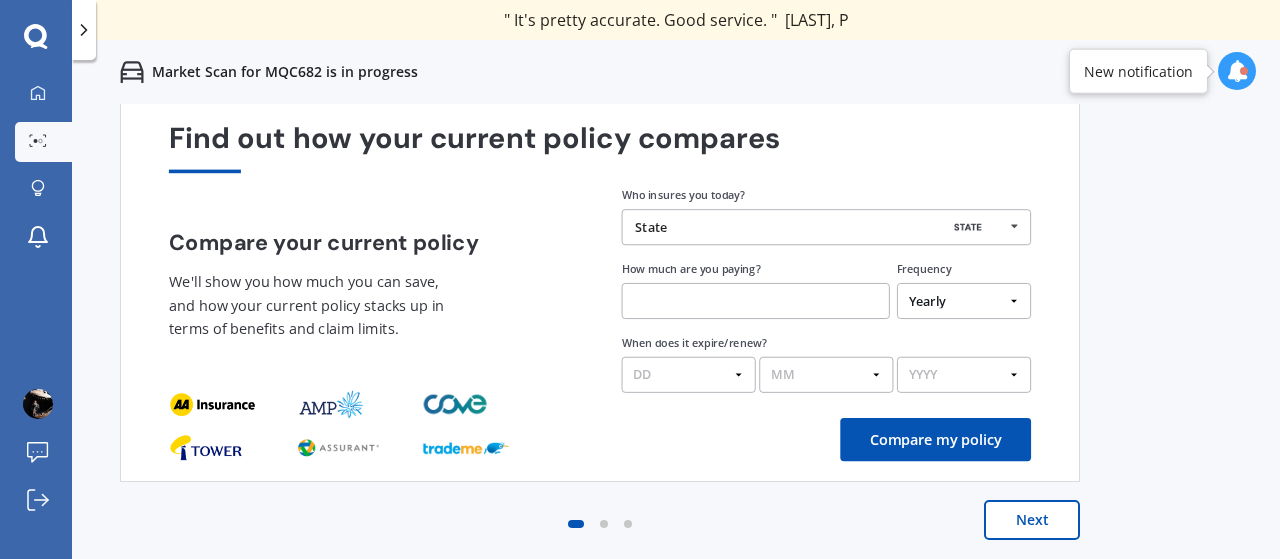 click at bounding box center (756, 301) 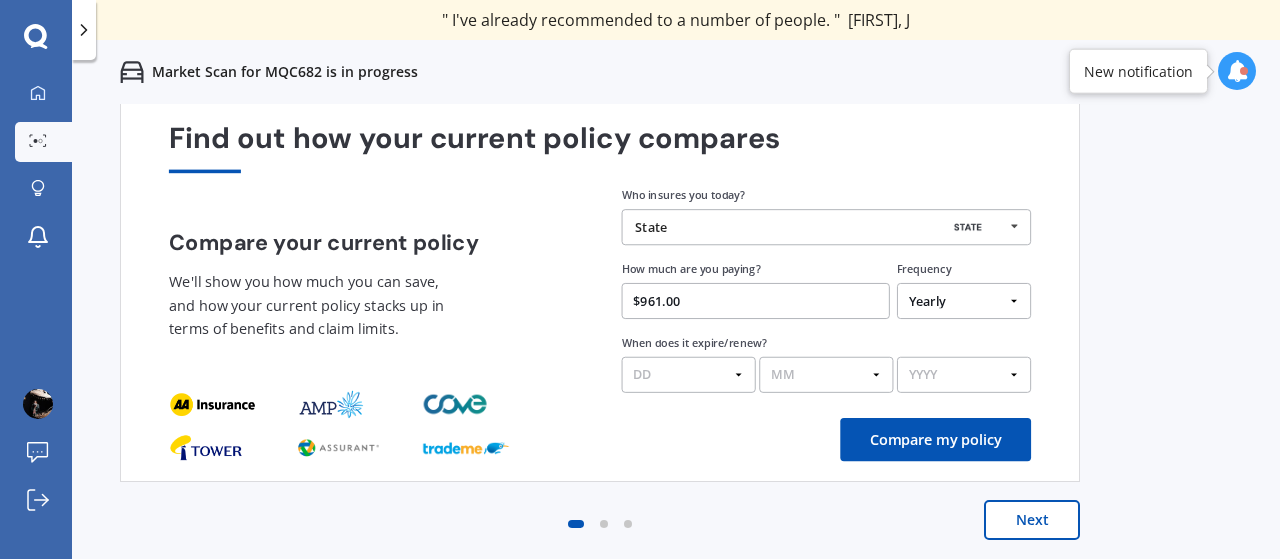 type on "$961.00" 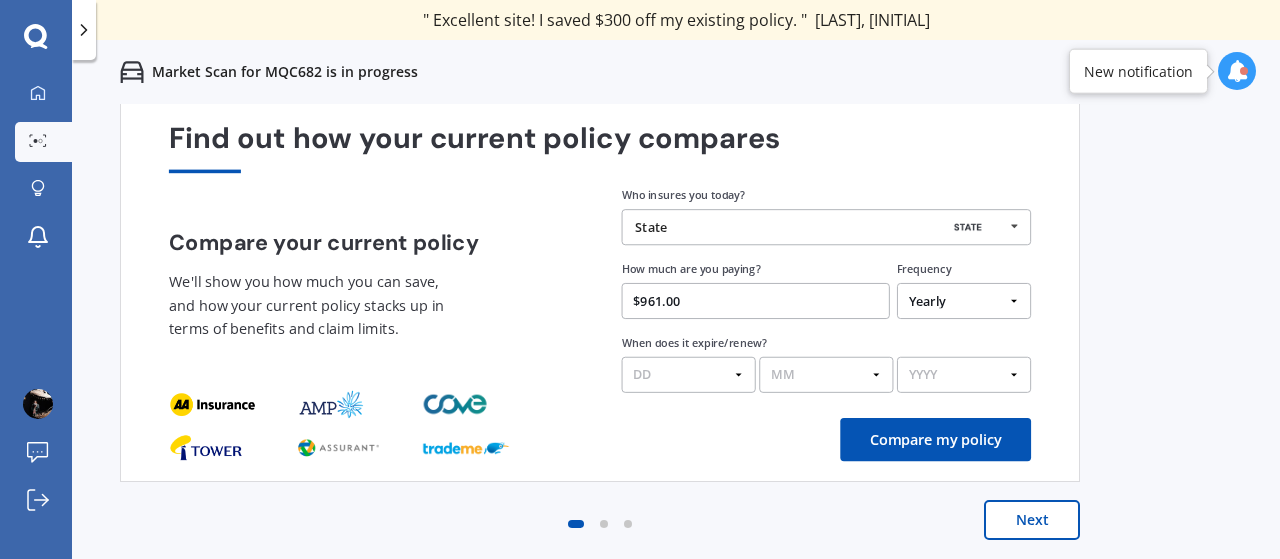 select on "13" 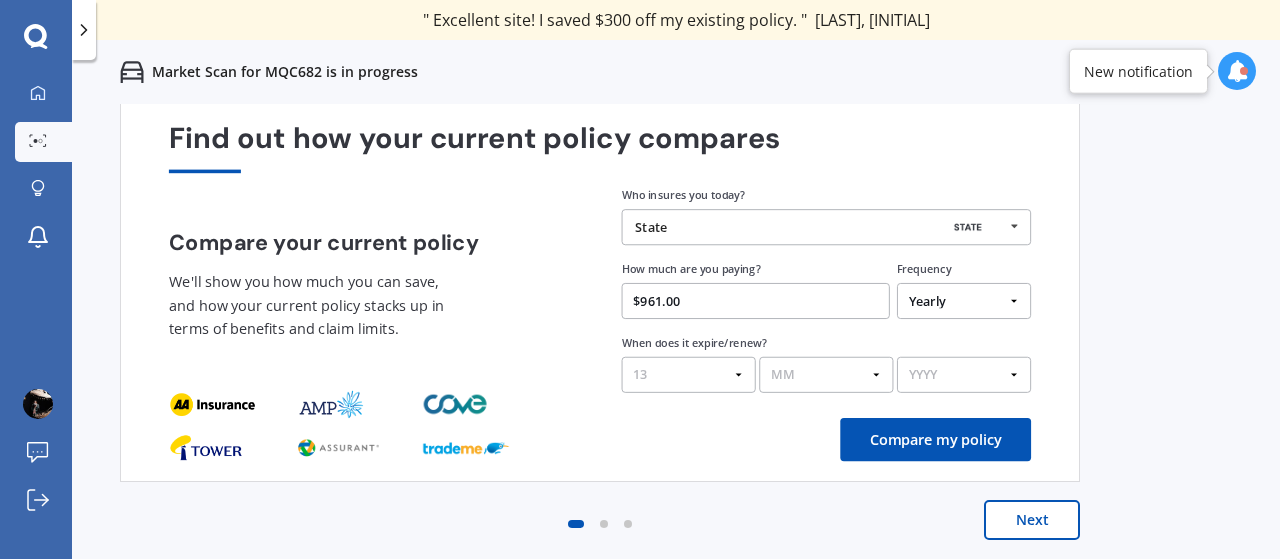 click on "DD 01 02 03 04 05 06 07 08 09 10 11 12 13 14 15 16 17 18 19 20 21 22 23 24 25 26 27 28 29 30 31" at bounding box center (689, 375) 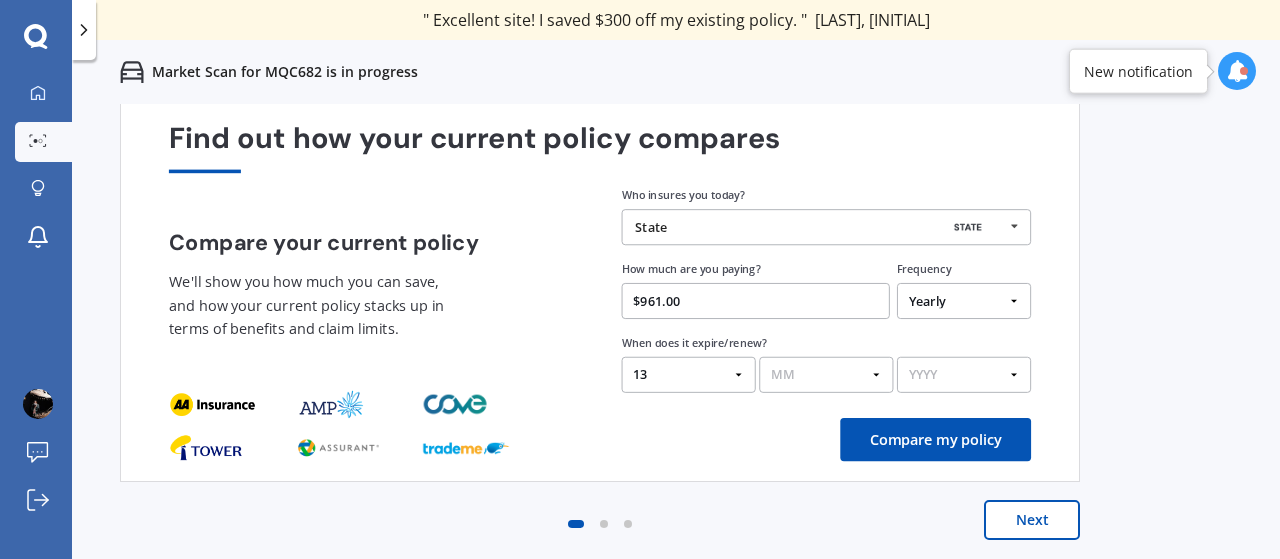 click on "MM 01 02 03 04 05 06 07 08 09 10 11 12" at bounding box center [826, 375] 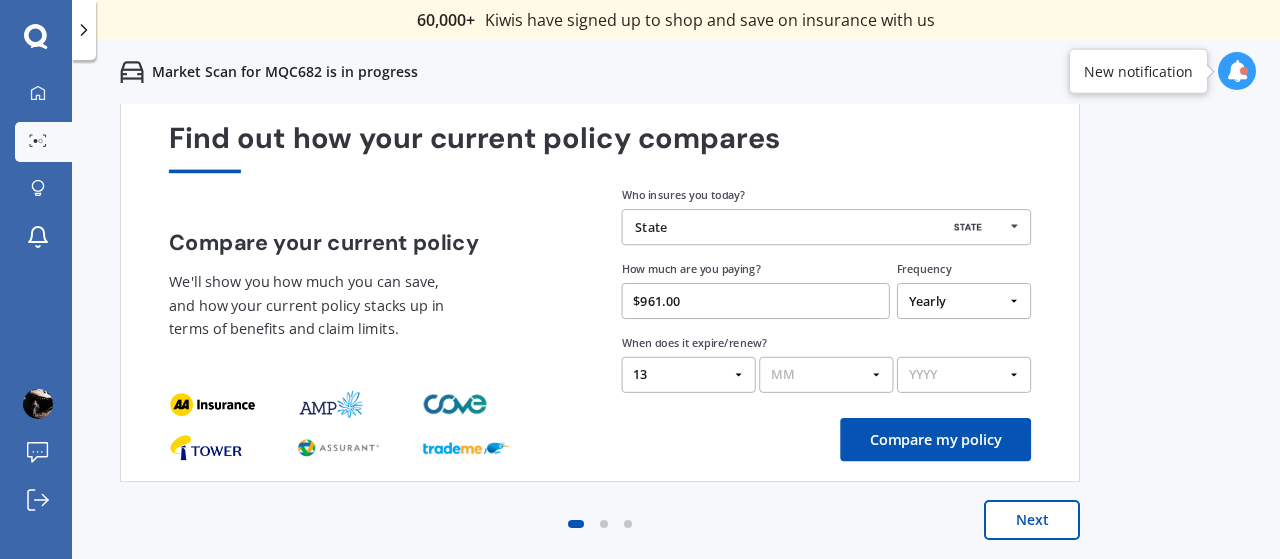 select on "07" 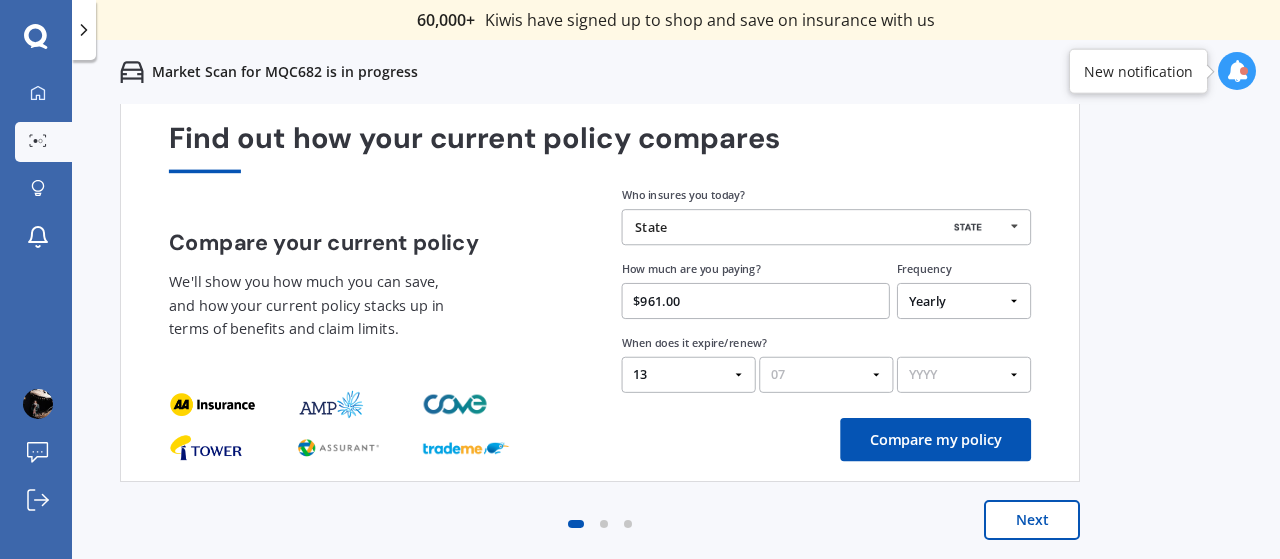 click on "MM 01 02 03 04 05 06 07 08 09 10 11 12" at bounding box center [826, 375] 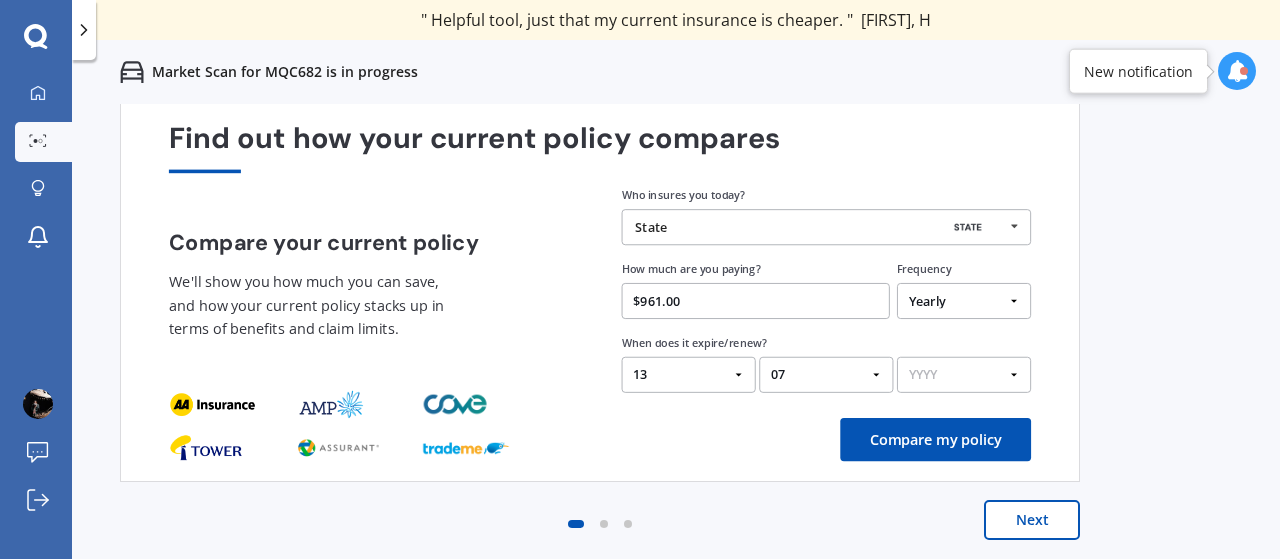 click on "YYYY 2026 2025 2024" at bounding box center (964, 375) 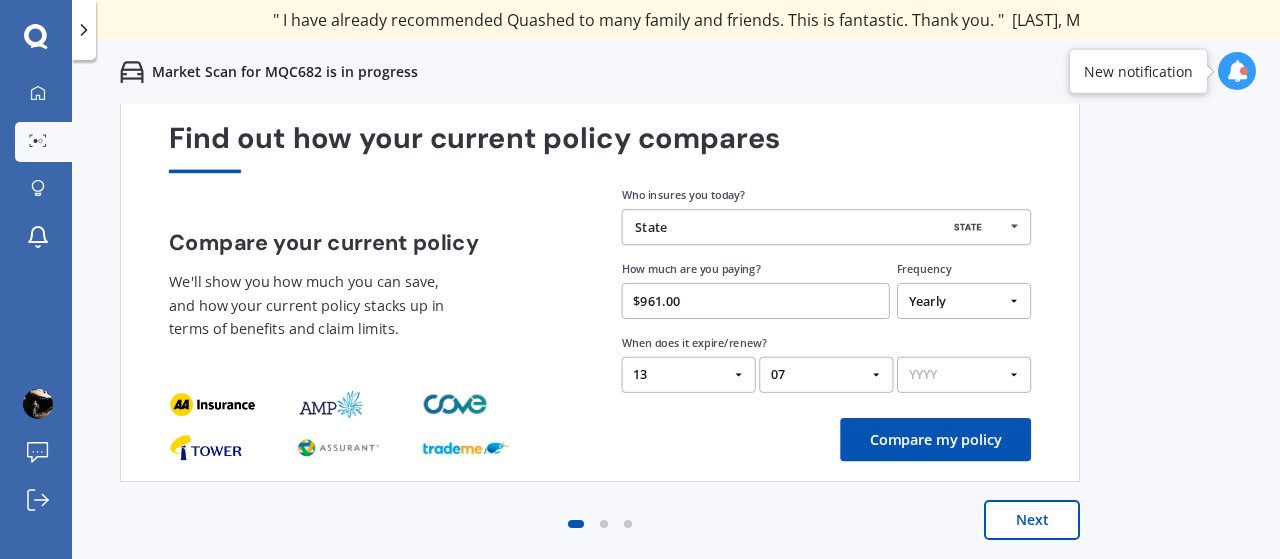 select on "[YEAR]" 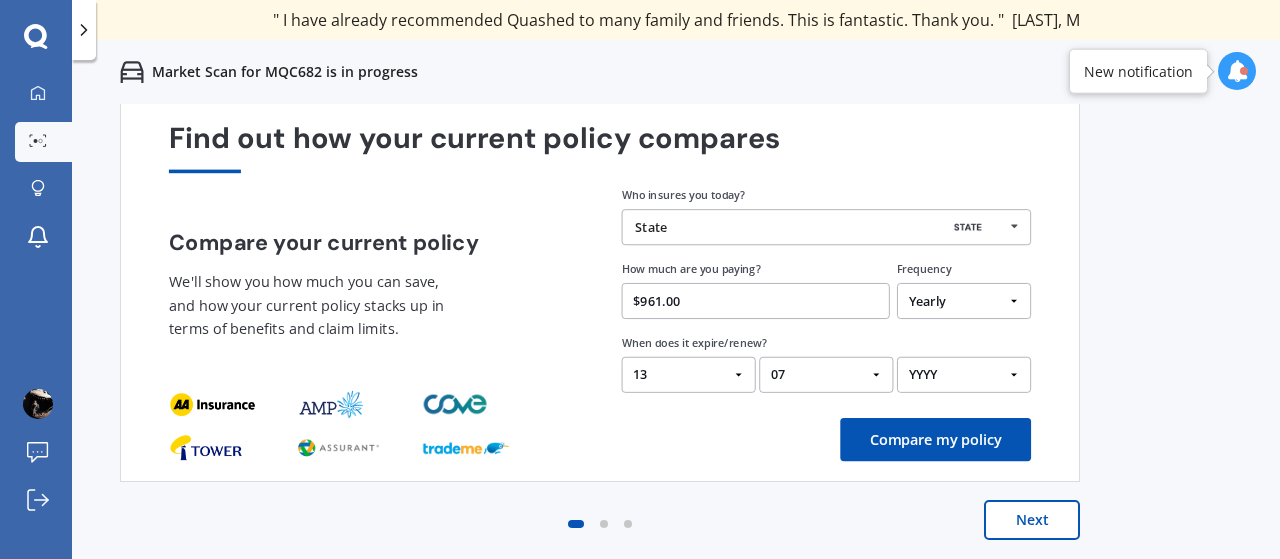 click on "YYYY 2026 2025 2024" at bounding box center [964, 375] 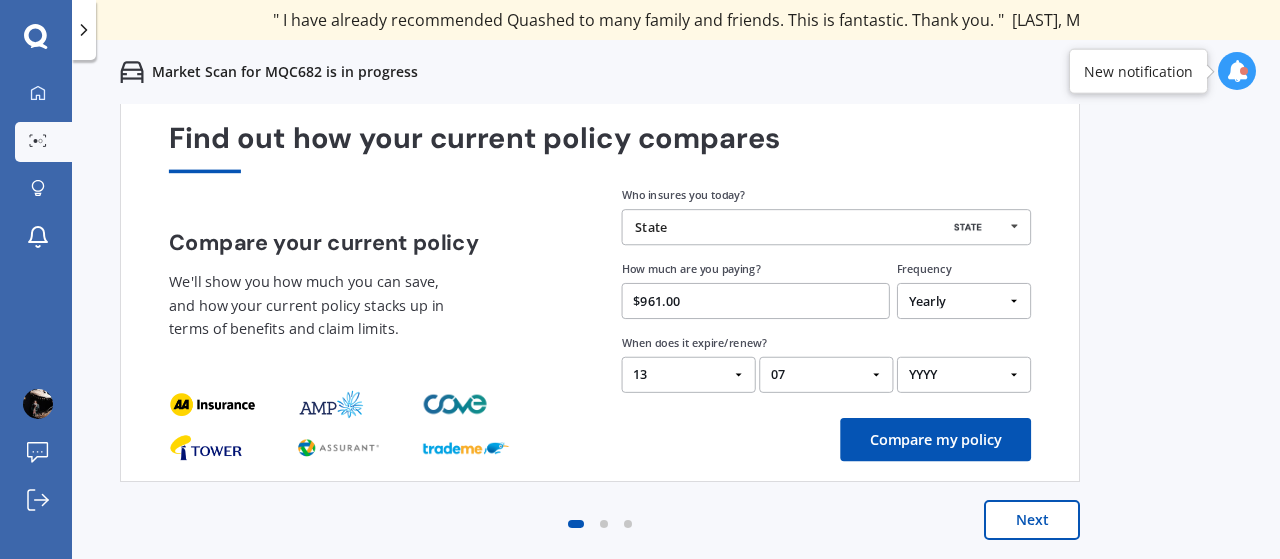 click on "Compare my policy" at bounding box center [935, 439] 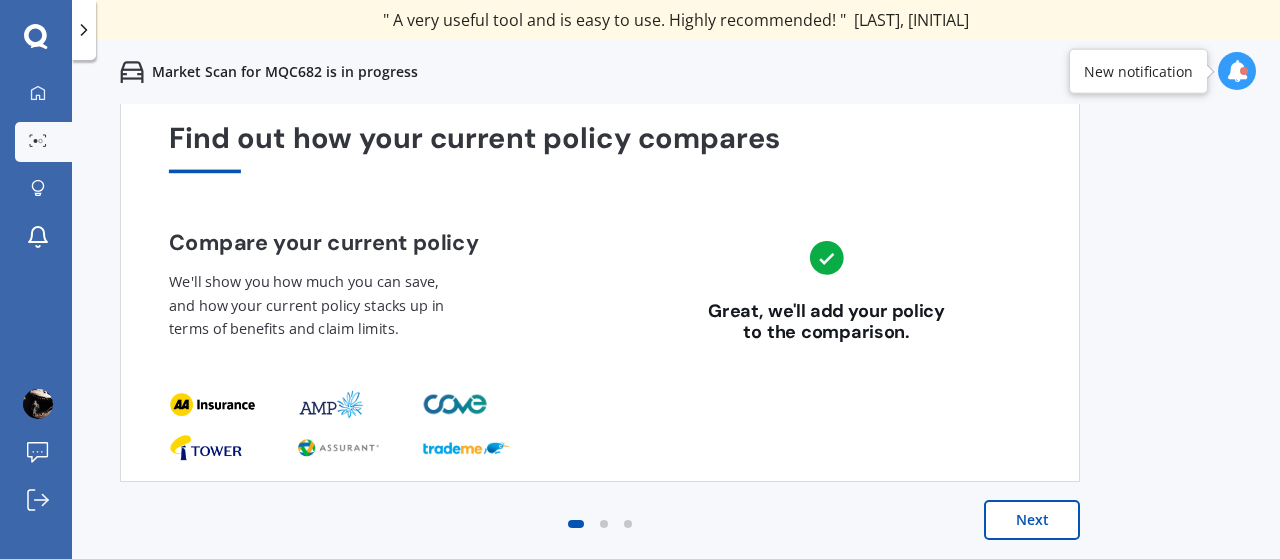 click on "Next" at bounding box center (1032, 520) 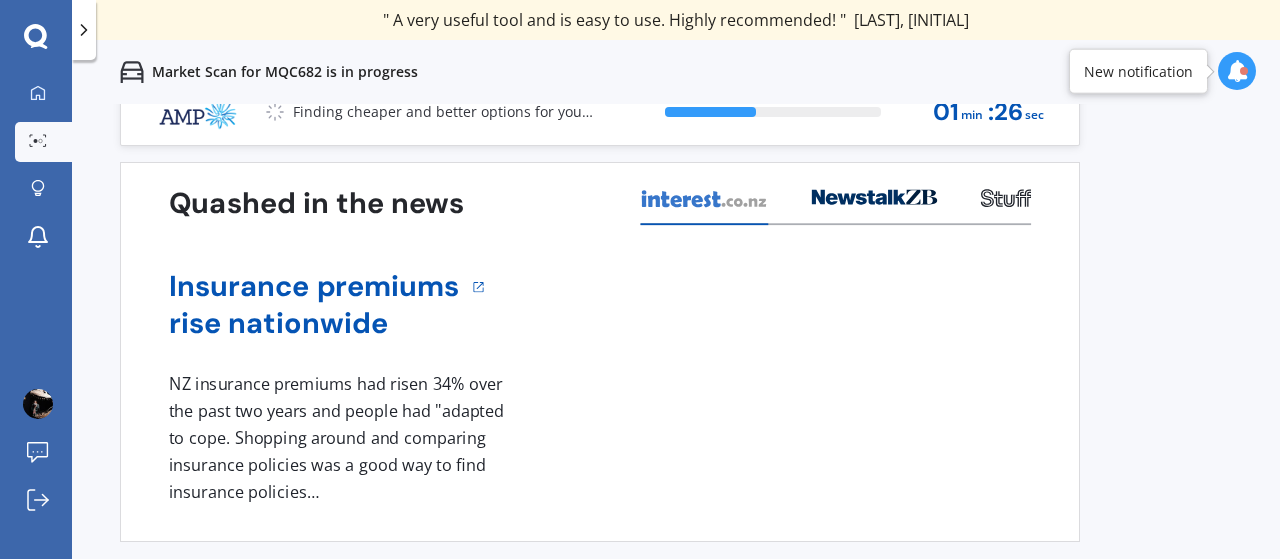 scroll, scrollTop: 0, scrollLeft: 0, axis: both 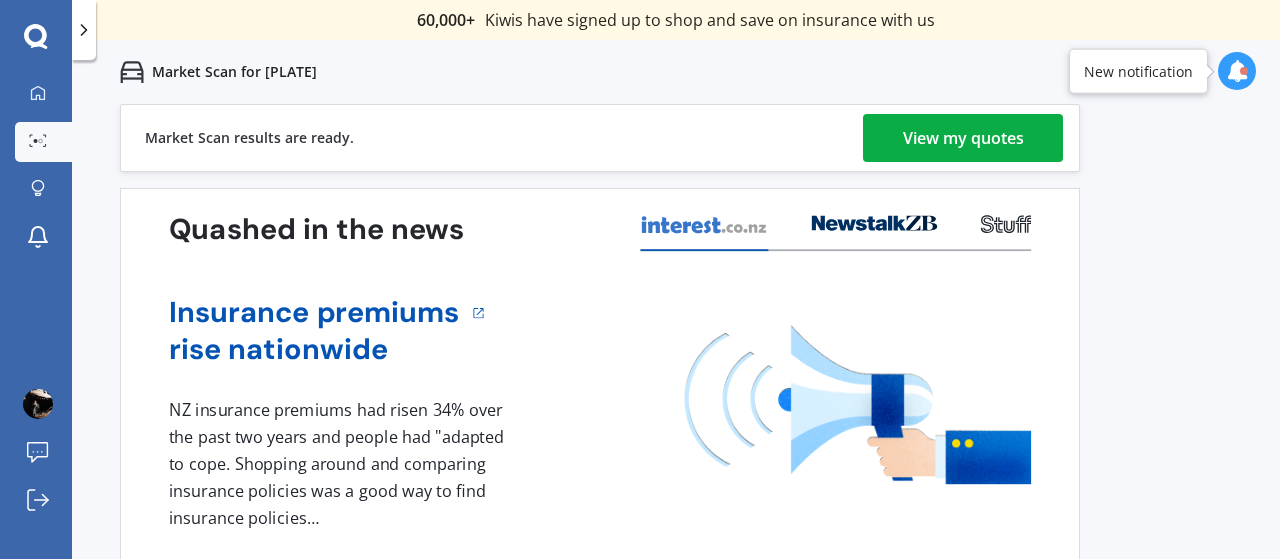 click on "View my quotes" at bounding box center (963, 138) 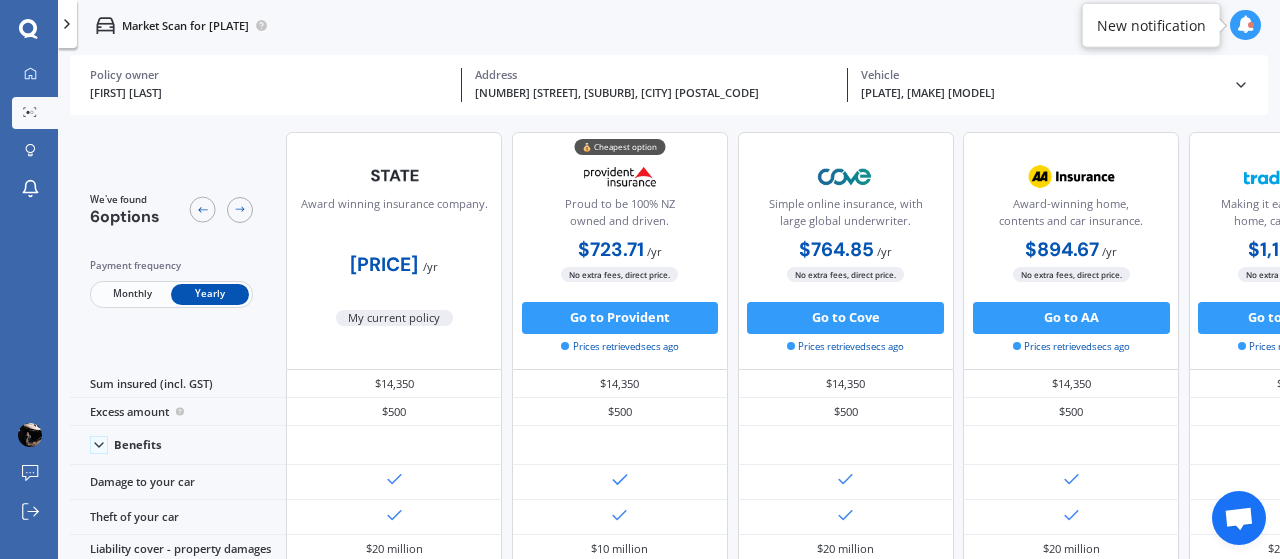 scroll, scrollTop: 0, scrollLeft: 448, axis: horizontal 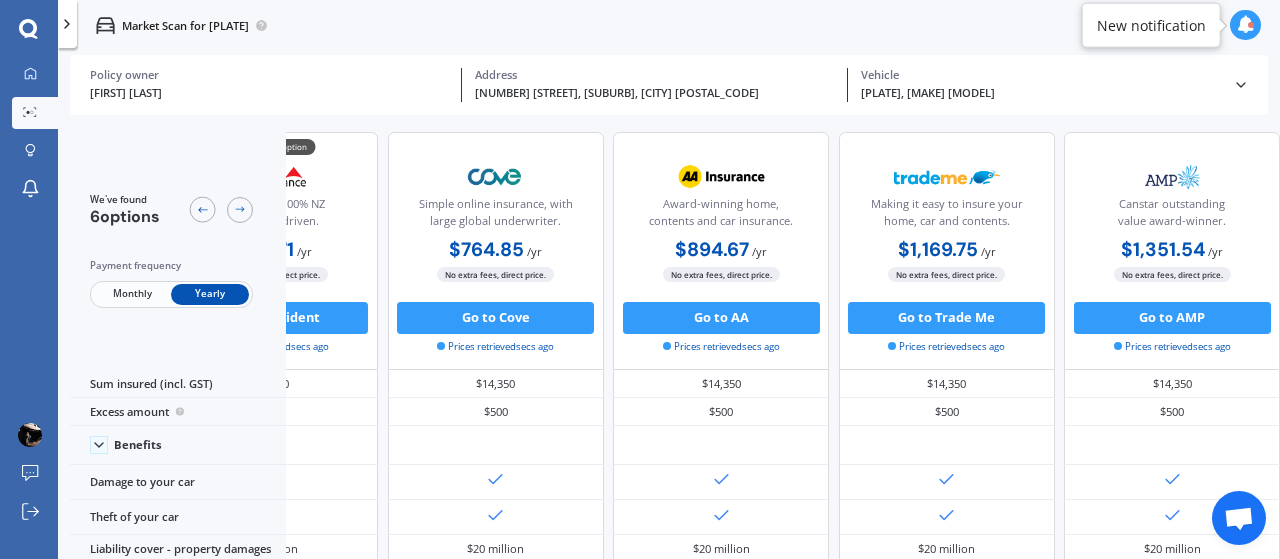 click at bounding box center [45, 176] 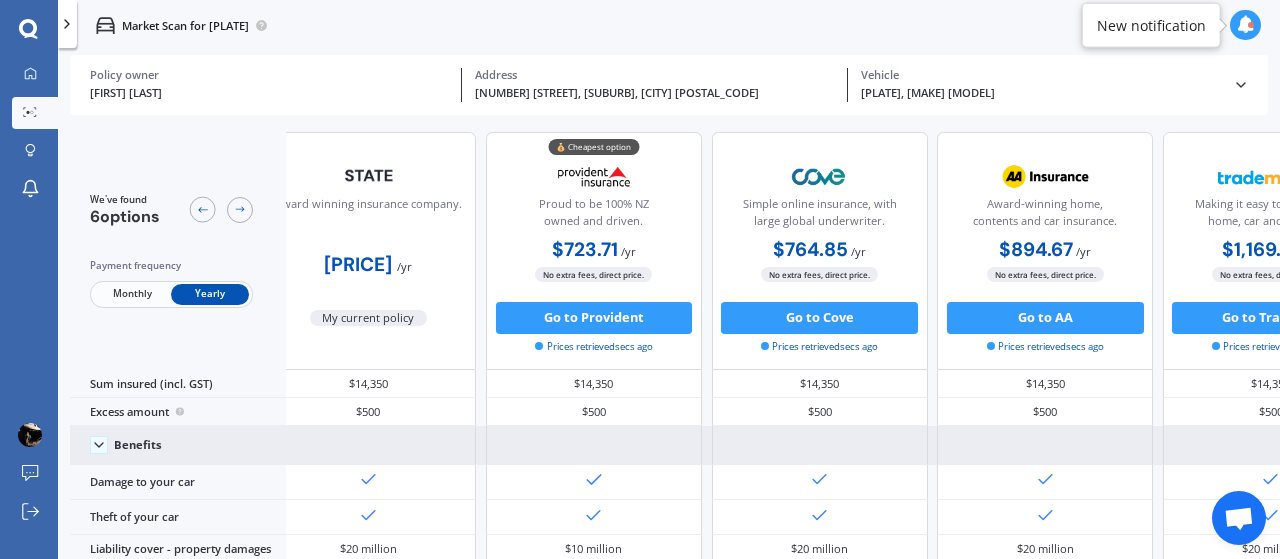 scroll, scrollTop: 0, scrollLeft: 0, axis: both 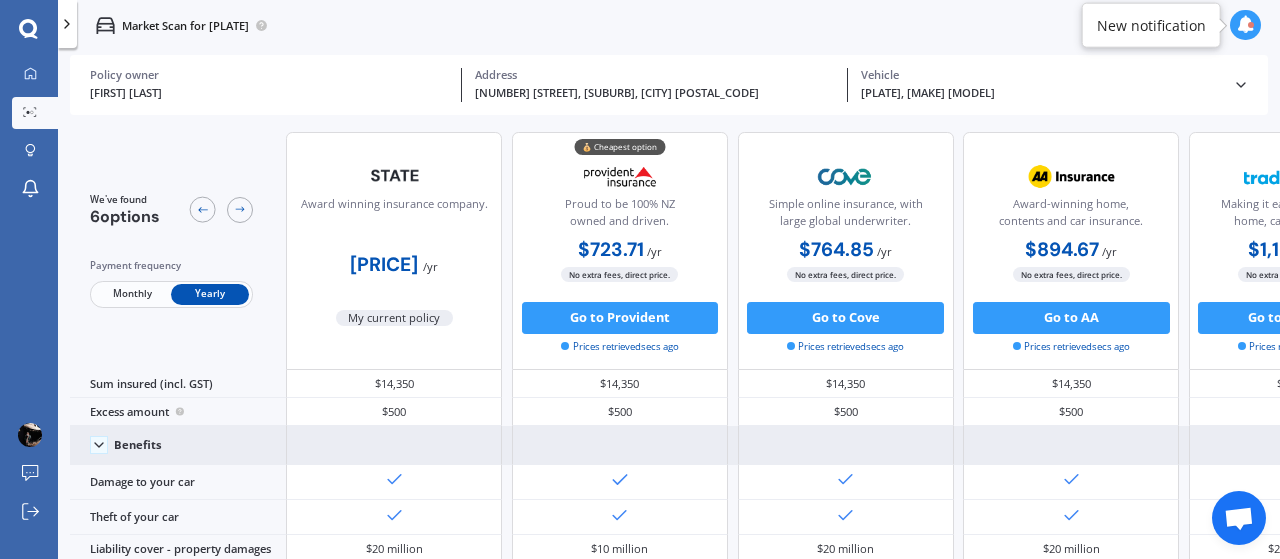 click at bounding box center [620, 445] 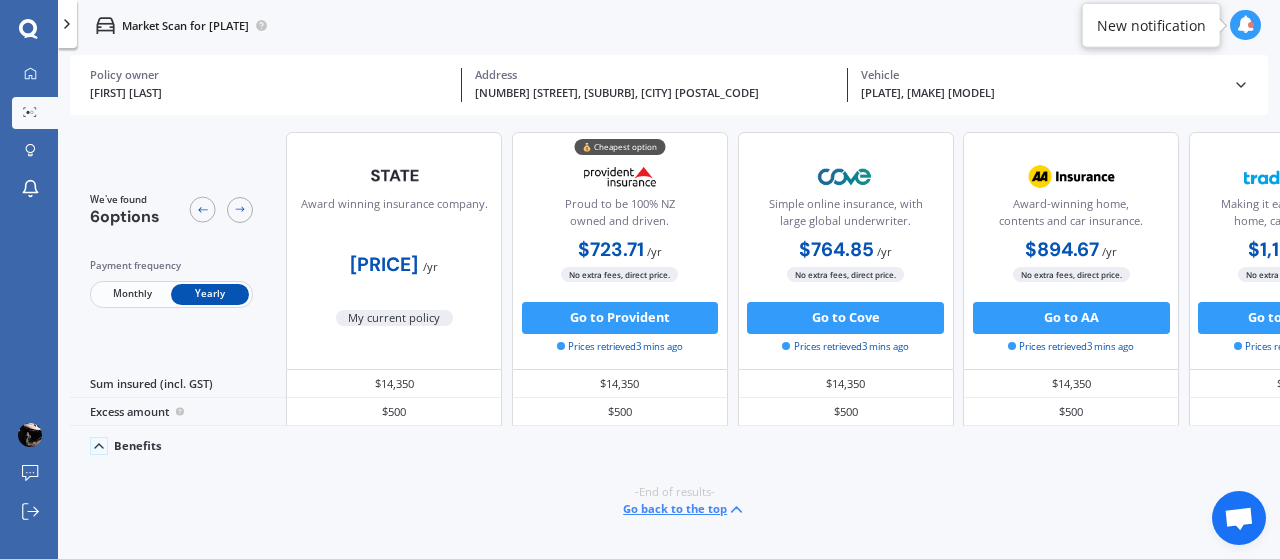 click at bounding box center (620, 445) 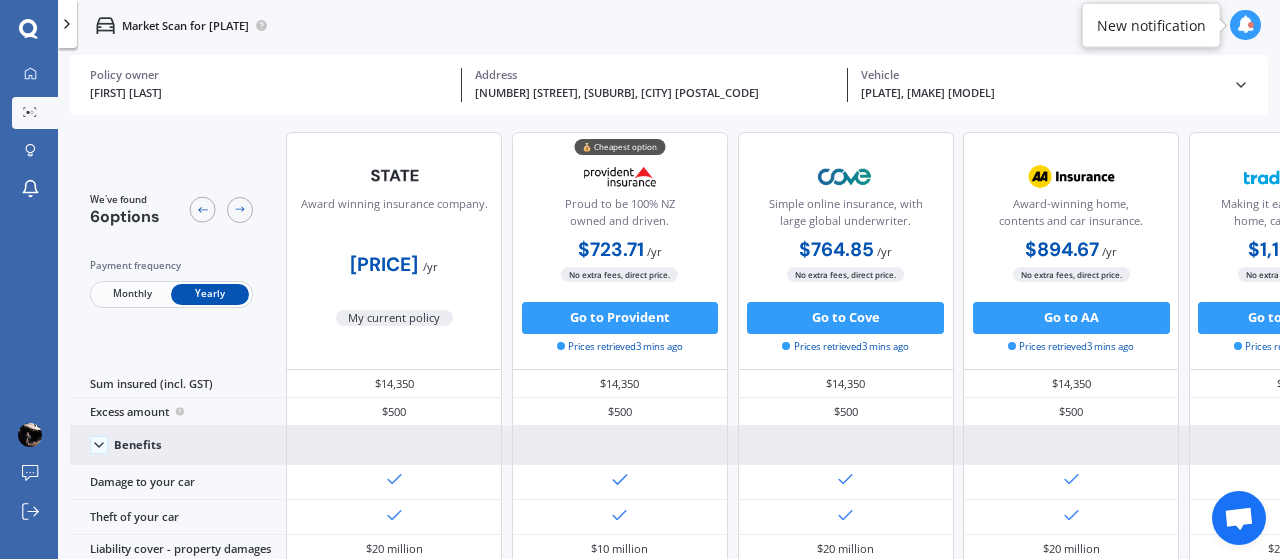 click at bounding box center (620, 445) 